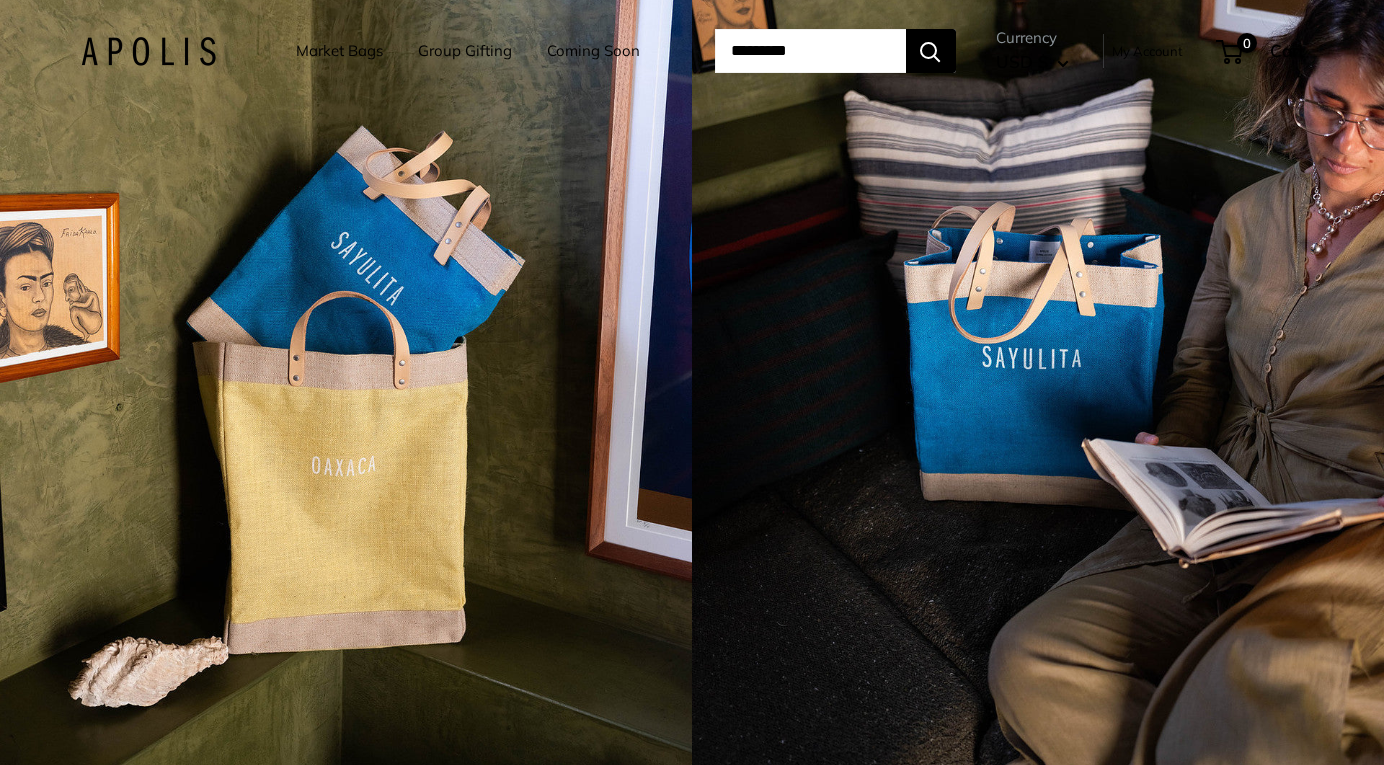 scroll, scrollTop: 0, scrollLeft: 0, axis: both 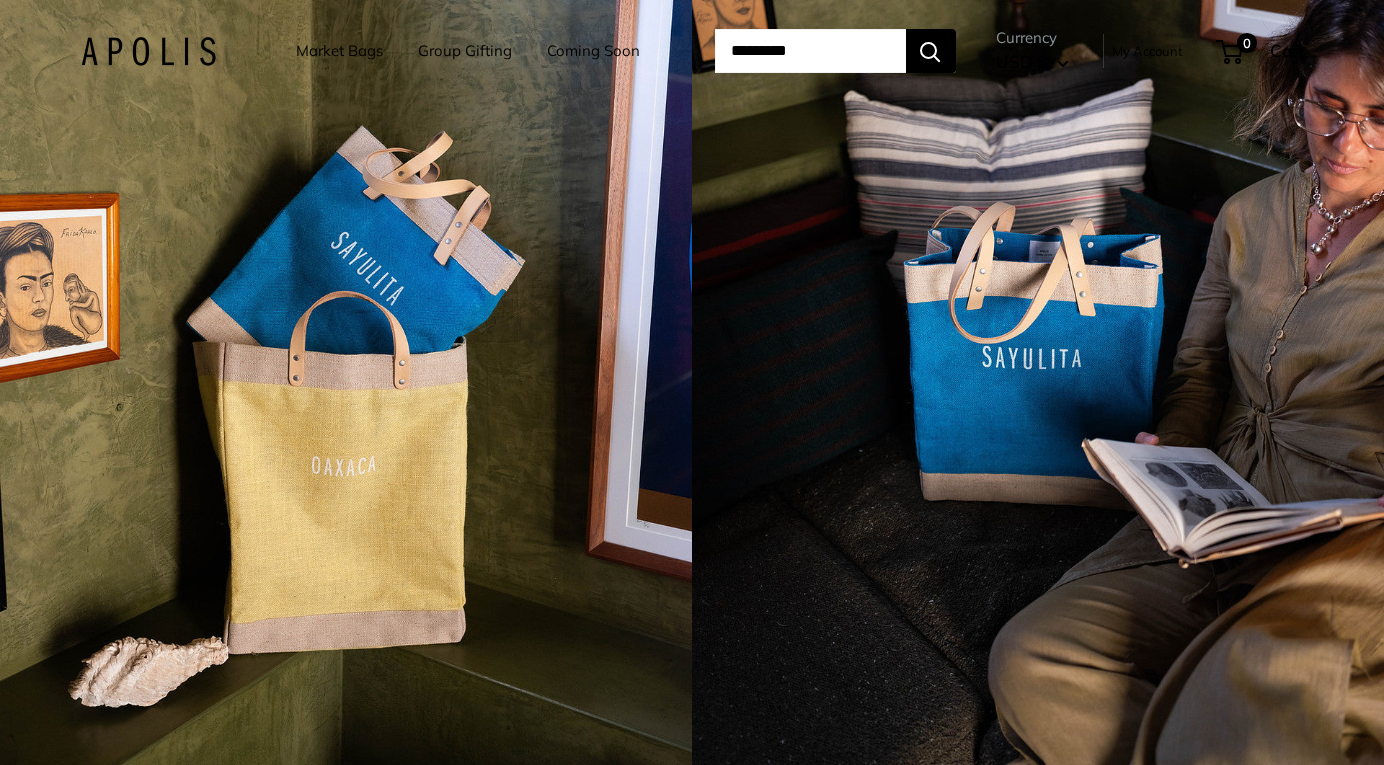 click on "Market Bags" at bounding box center [339, 51] 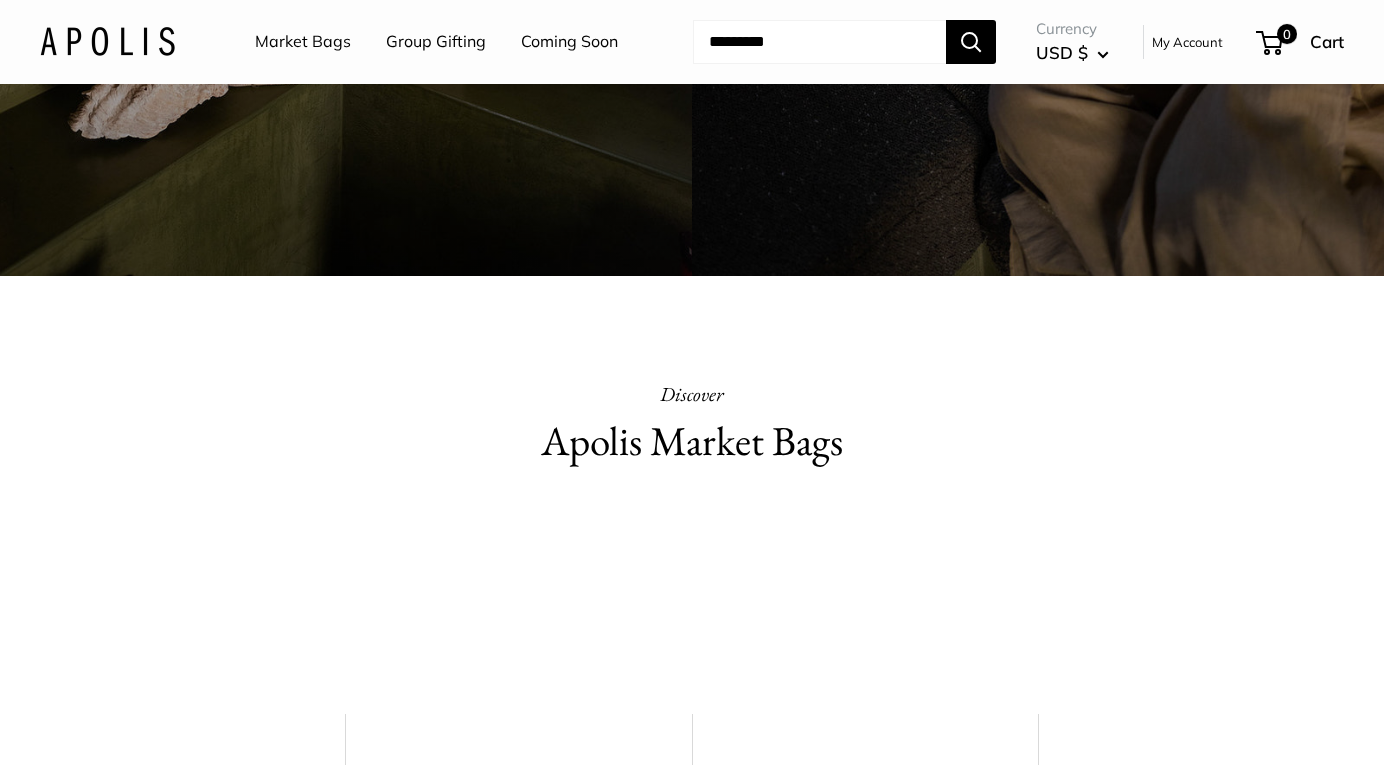 scroll, scrollTop: 858, scrollLeft: 0, axis: vertical 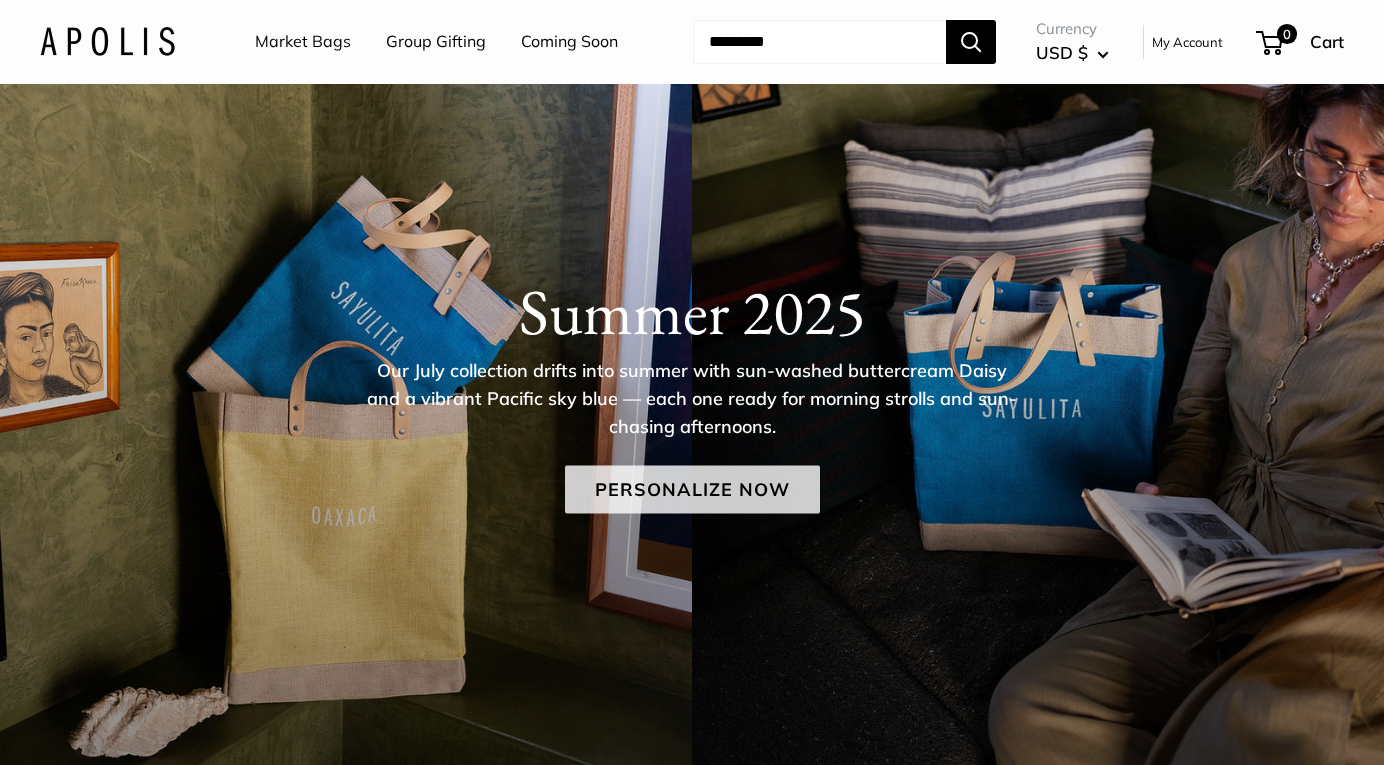 click on "Personalize Now" at bounding box center [692, 490] 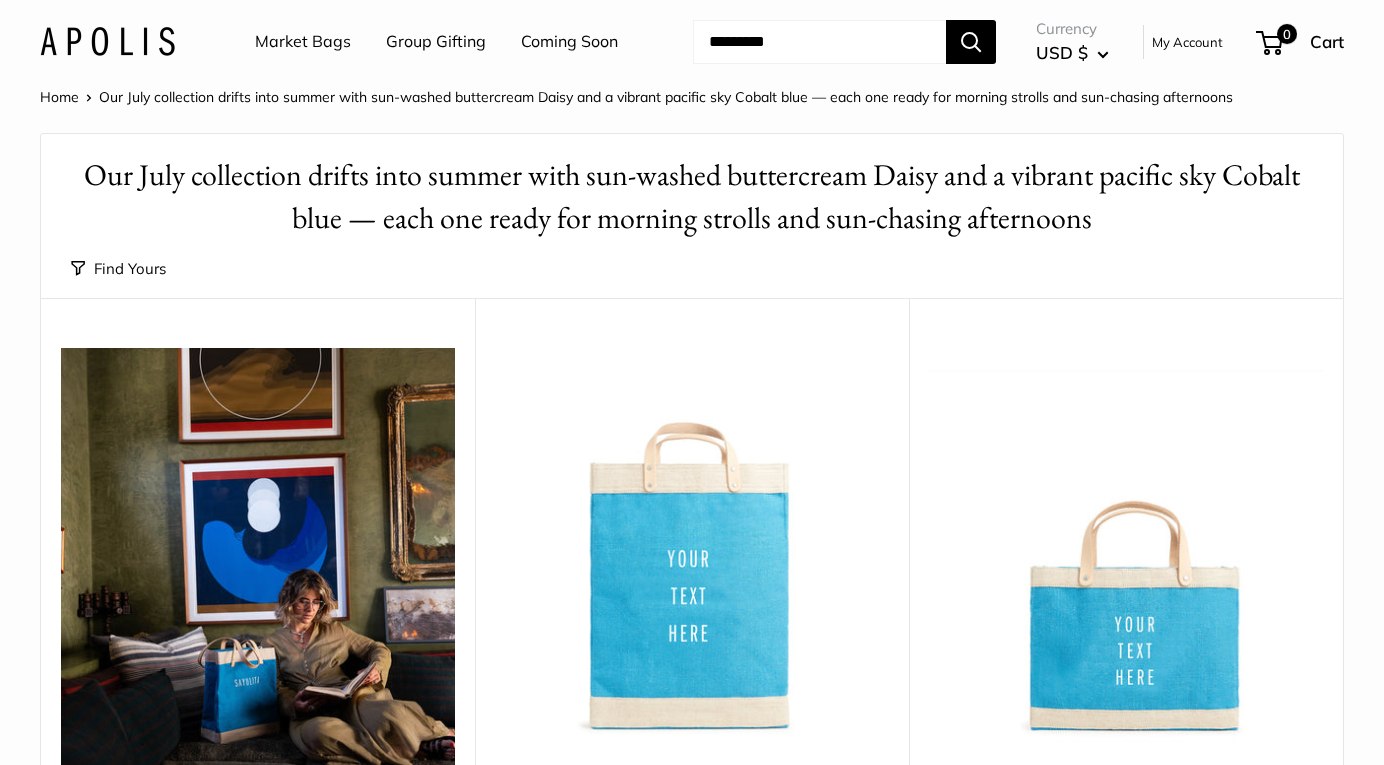 scroll, scrollTop: 243, scrollLeft: 0, axis: vertical 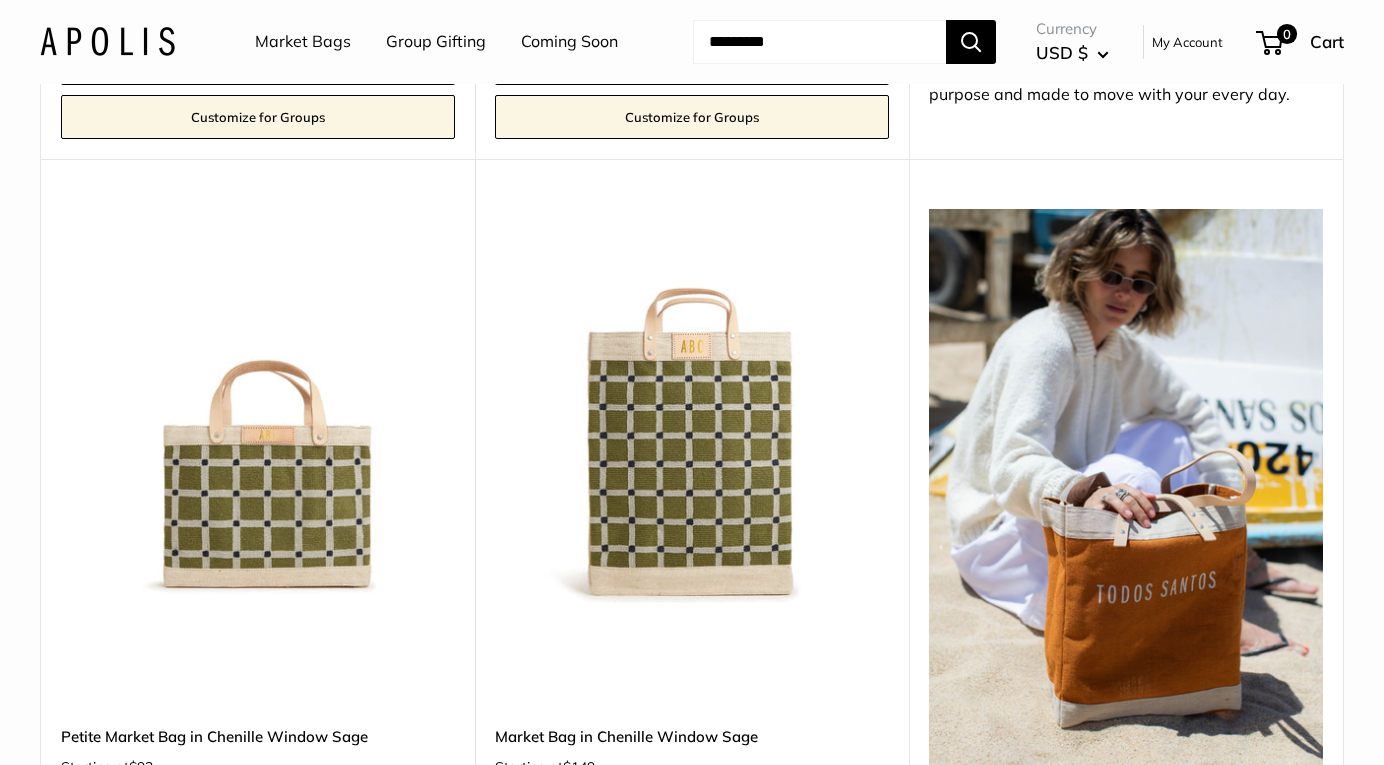 click at bounding box center [0, 0] 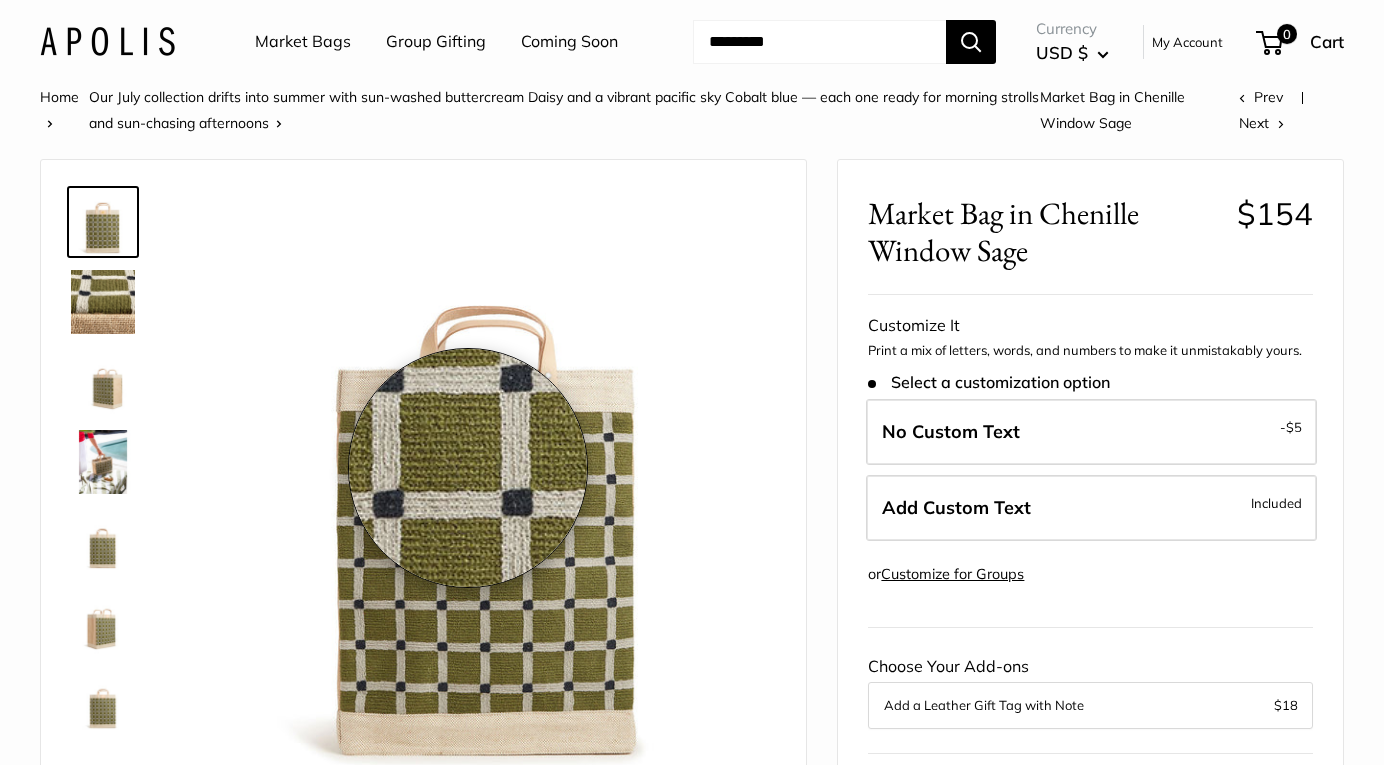 scroll, scrollTop: 0, scrollLeft: 0, axis: both 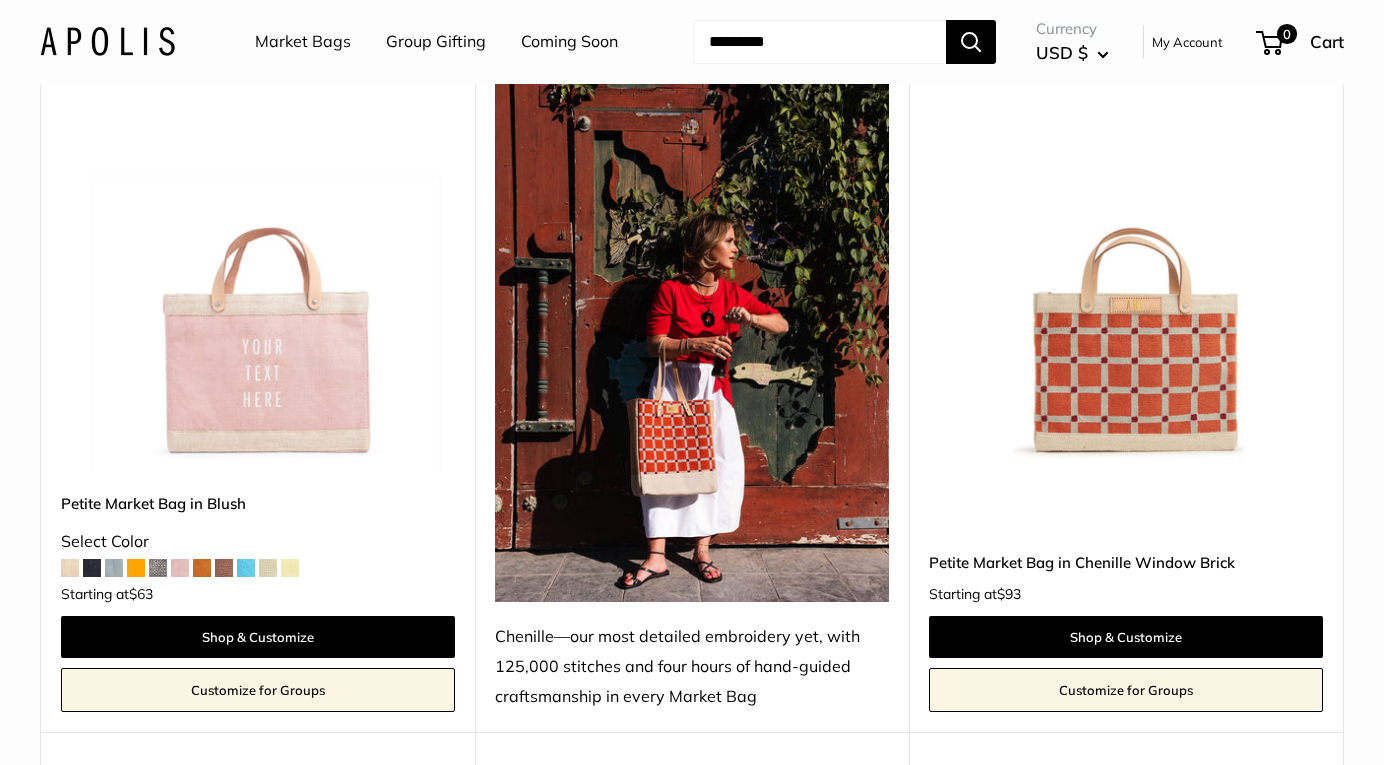 click at bounding box center (0, 0) 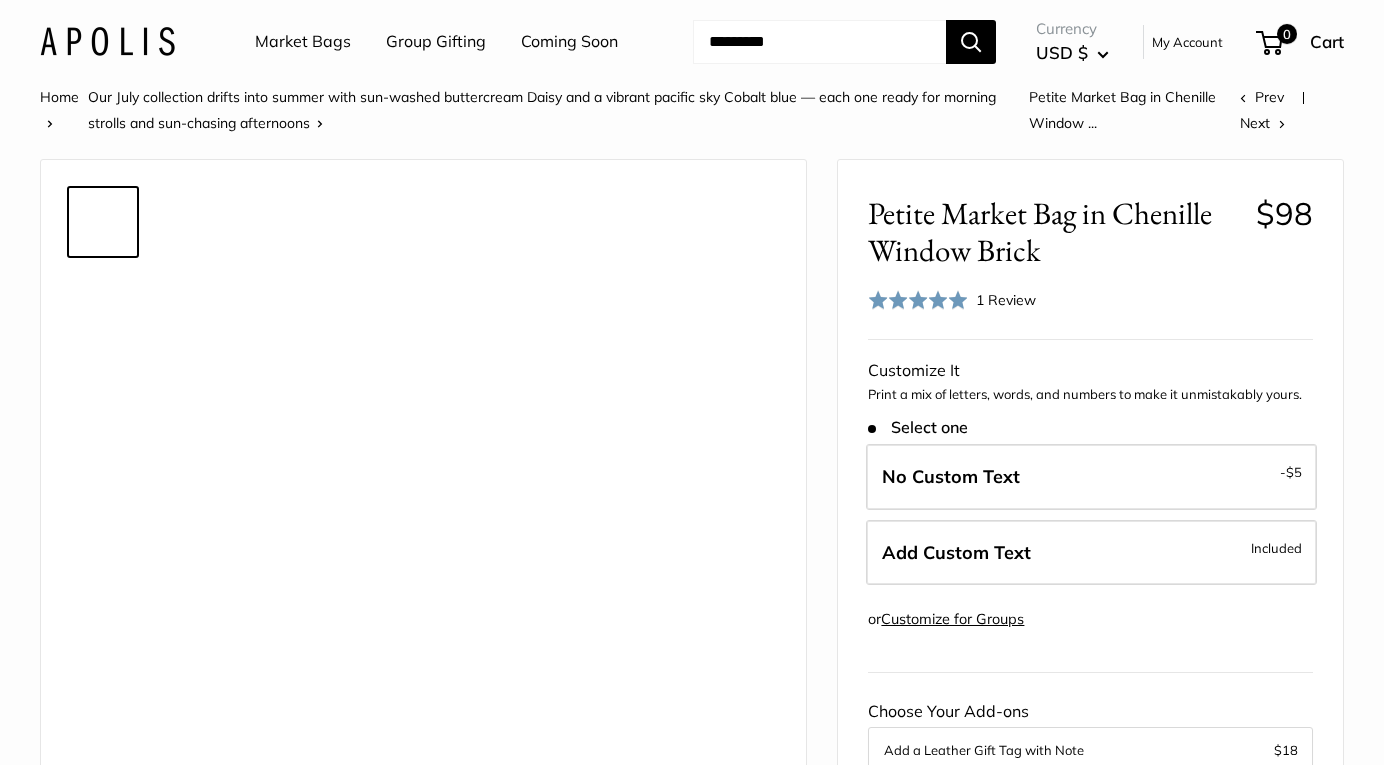 scroll, scrollTop: 0, scrollLeft: 0, axis: both 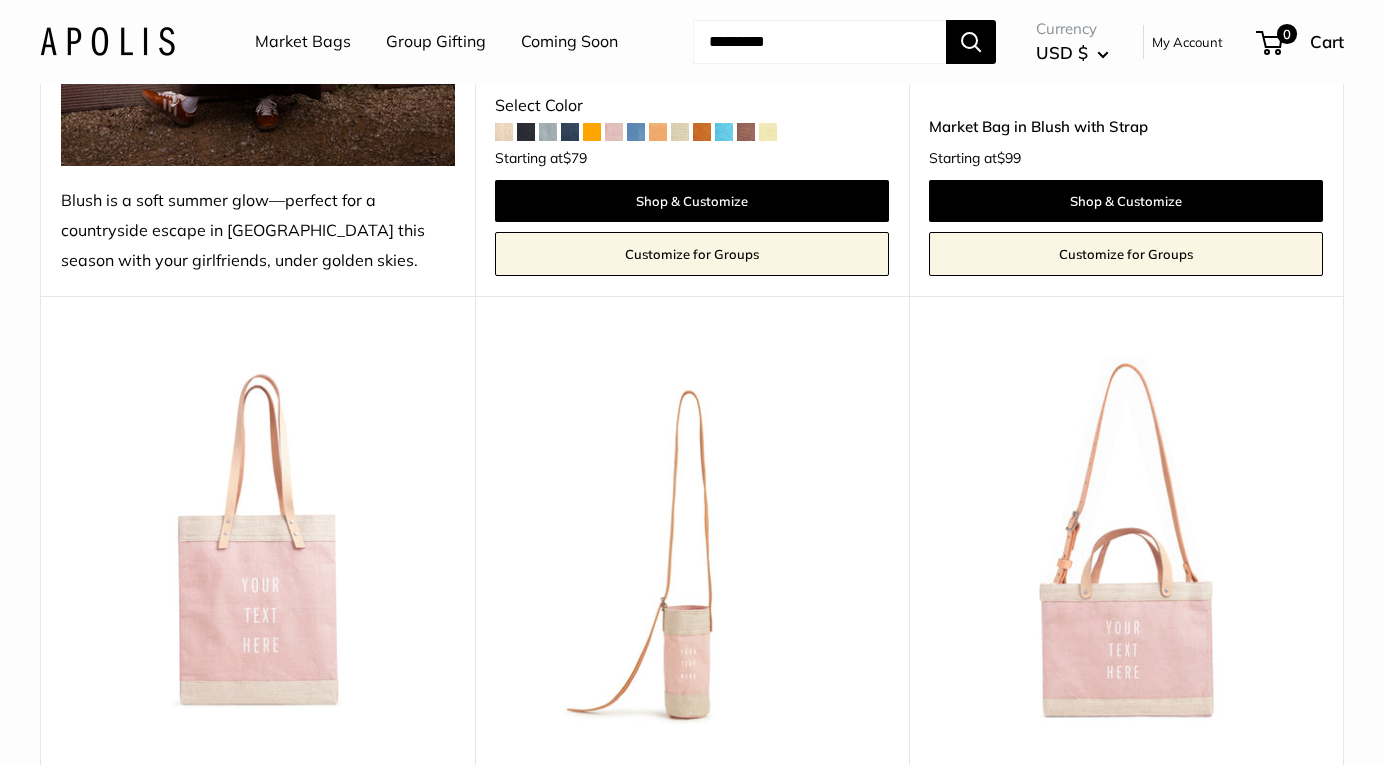 click at bounding box center (0, 0) 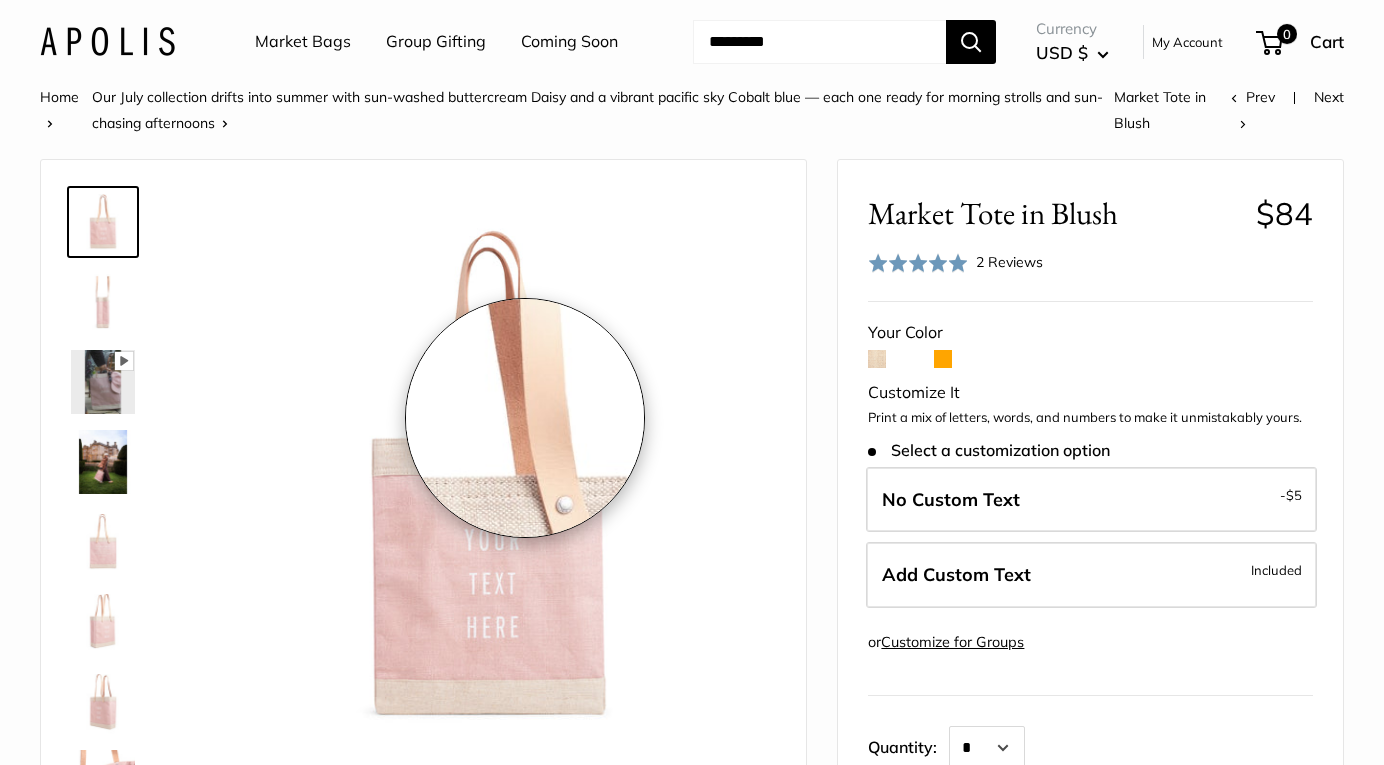 scroll, scrollTop: 0, scrollLeft: 0, axis: both 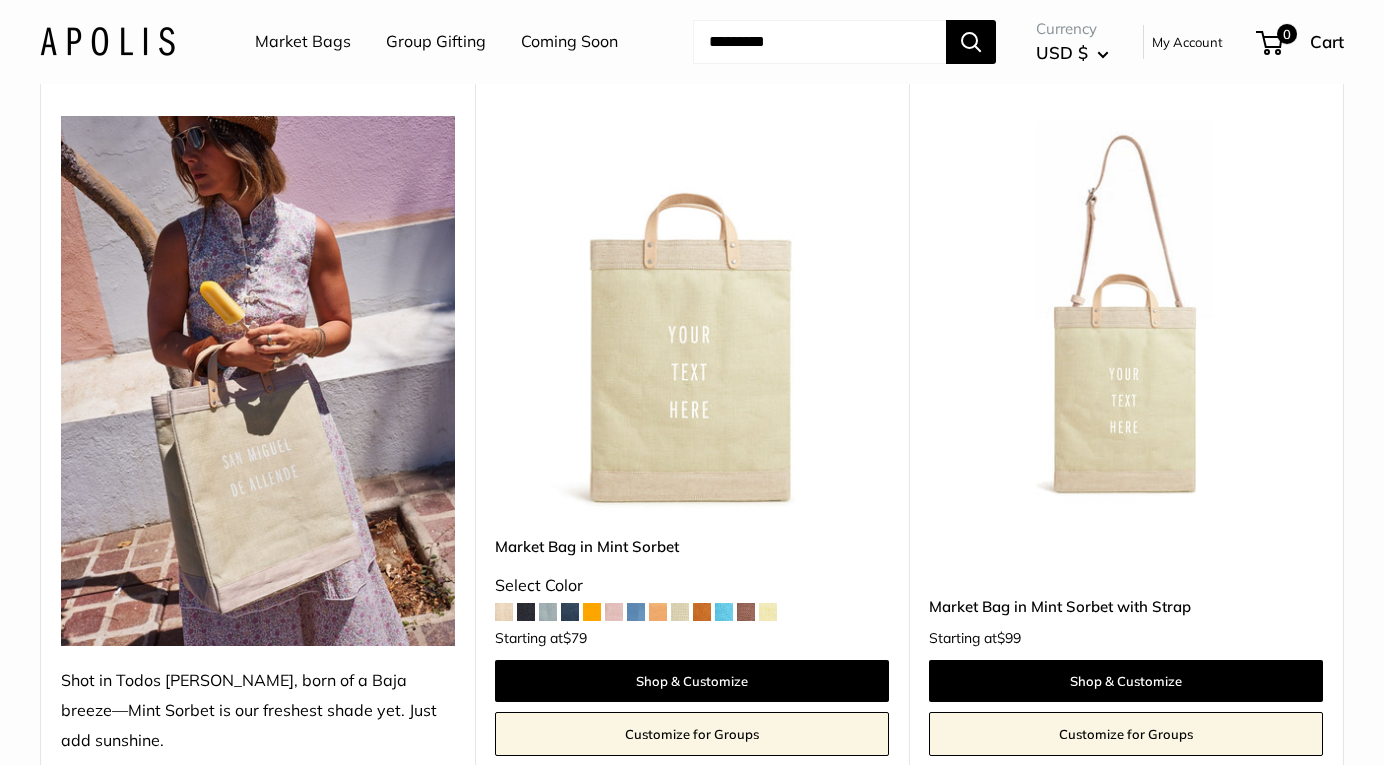 click at bounding box center (0, 0) 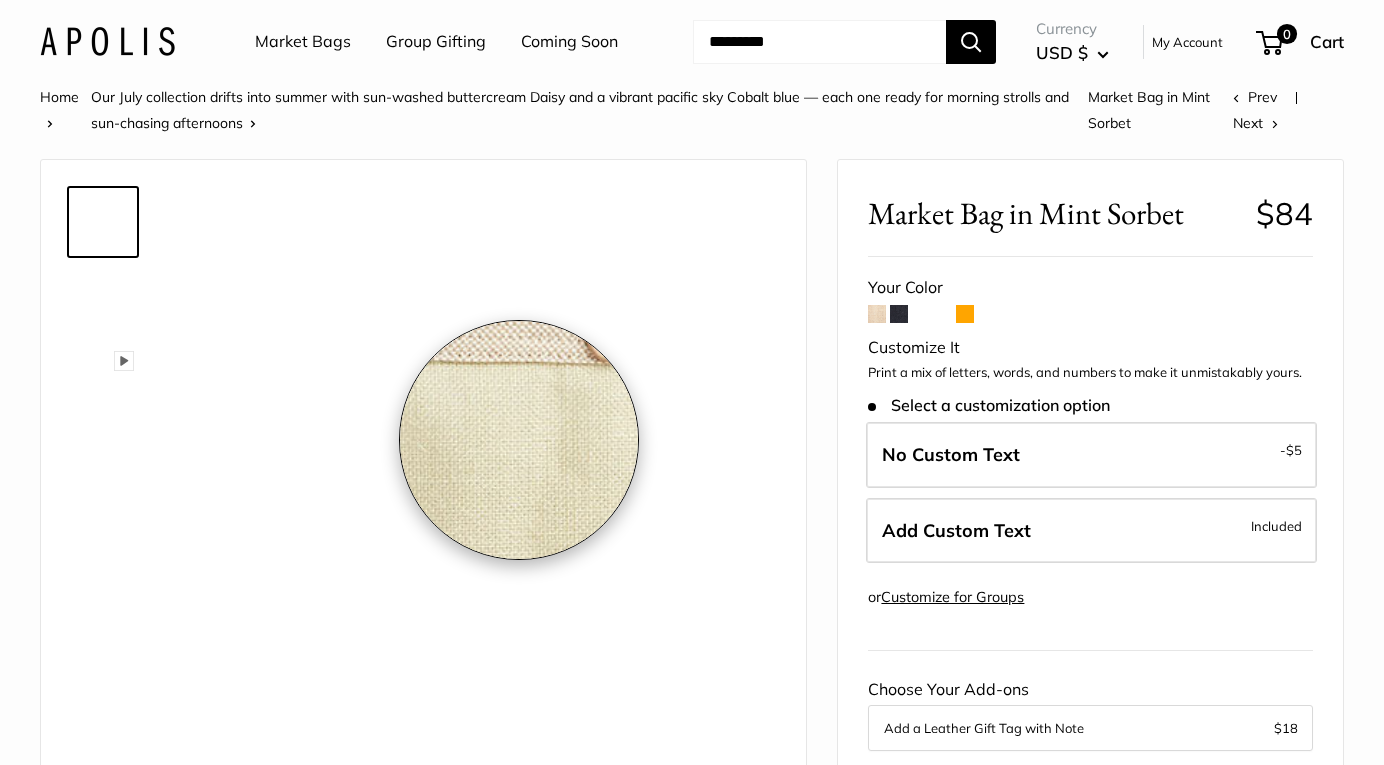 scroll, scrollTop: 0, scrollLeft: 0, axis: both 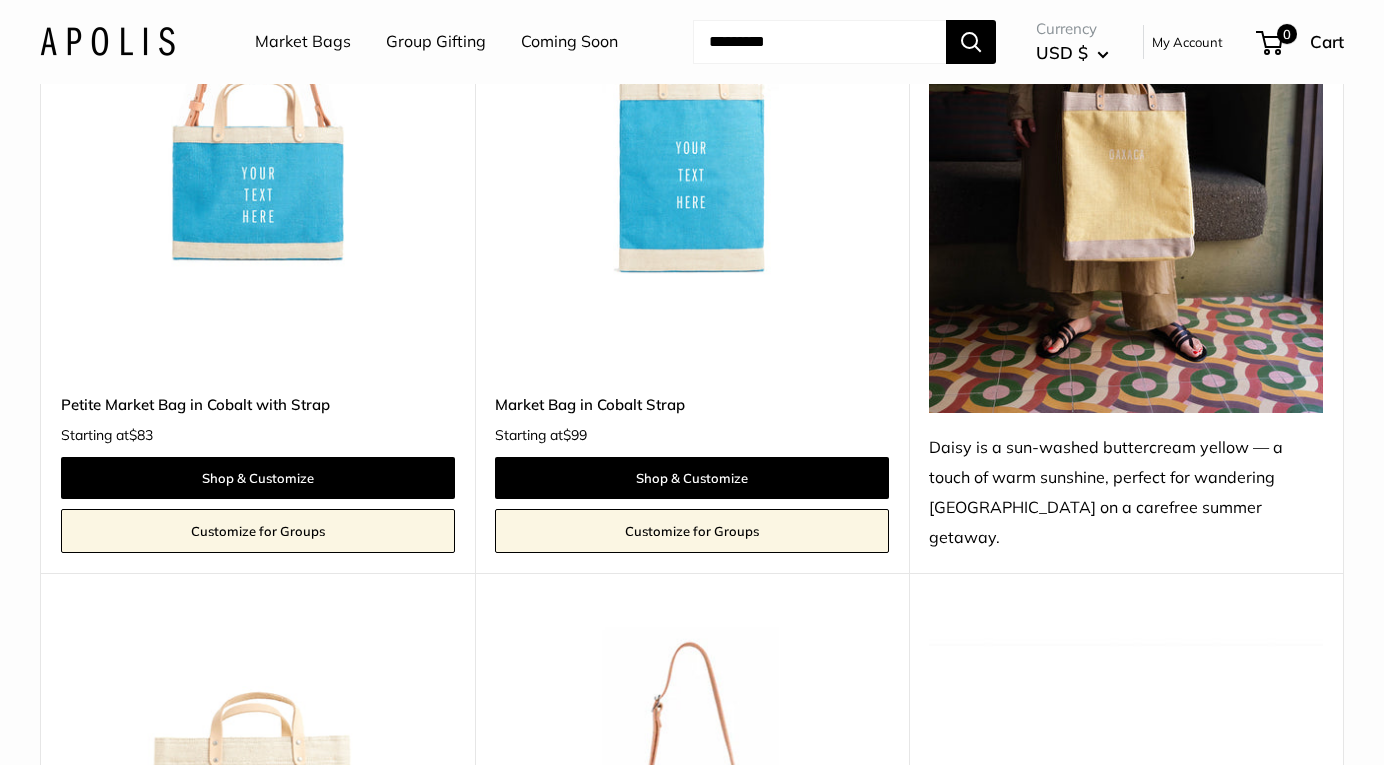 click at bounding box center [0, 0] 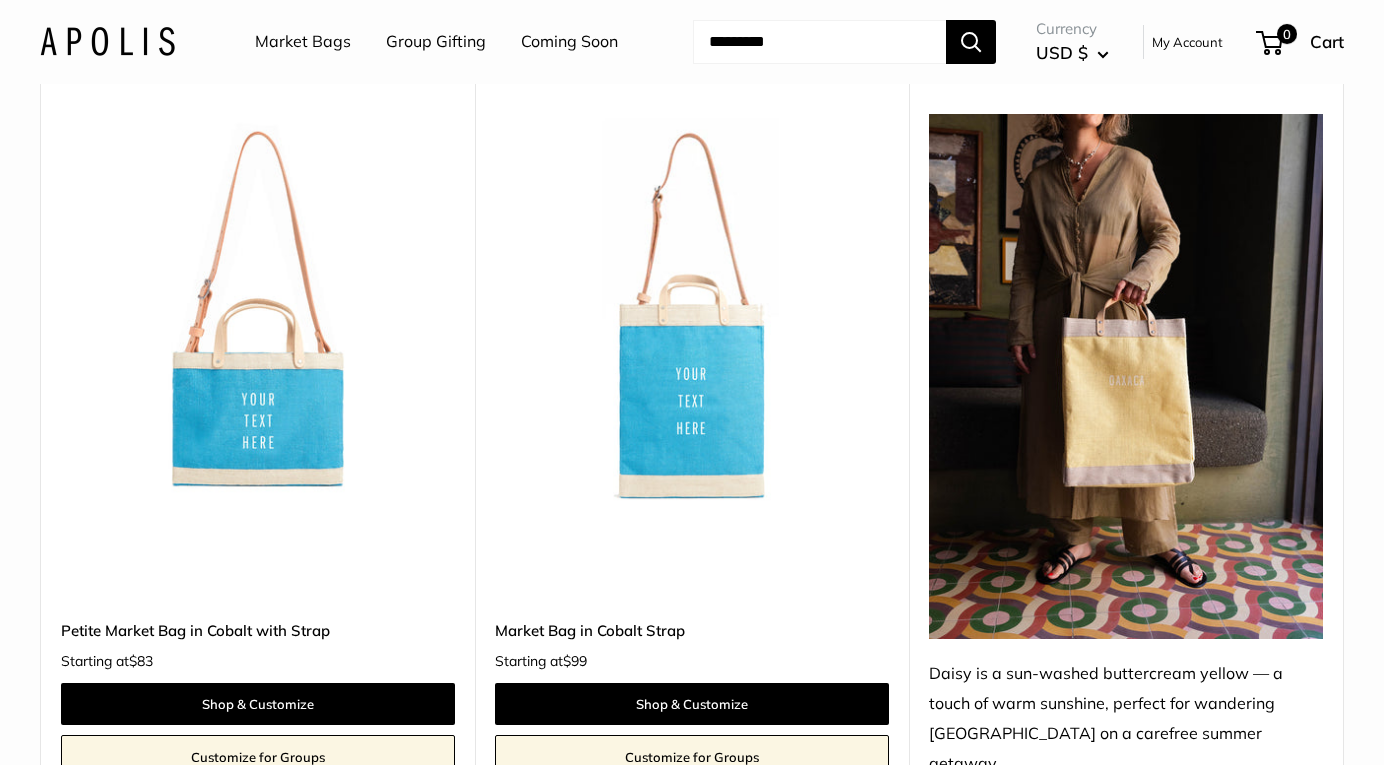 scroll, scrollTop: 0, scrollLeft: 0, axis: both 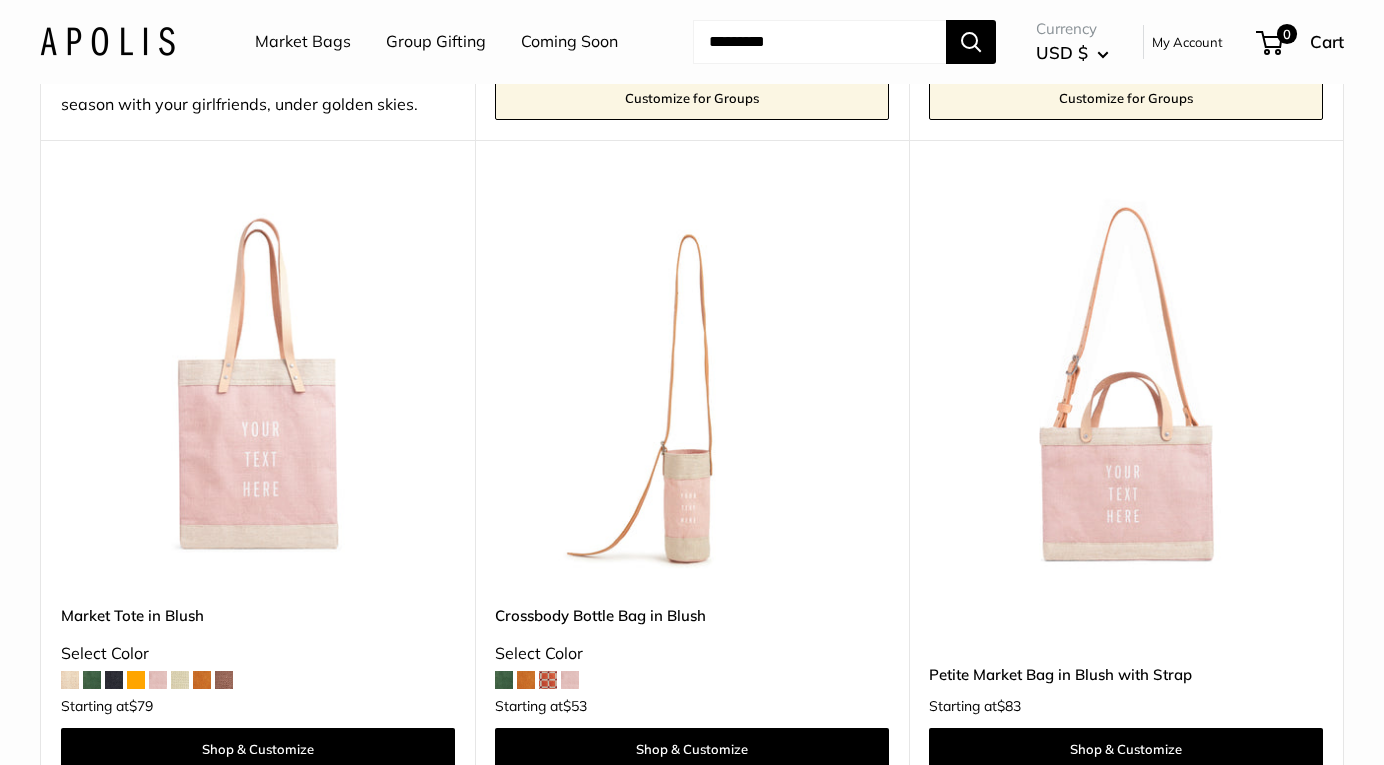 click at bounding box center (0, 0) 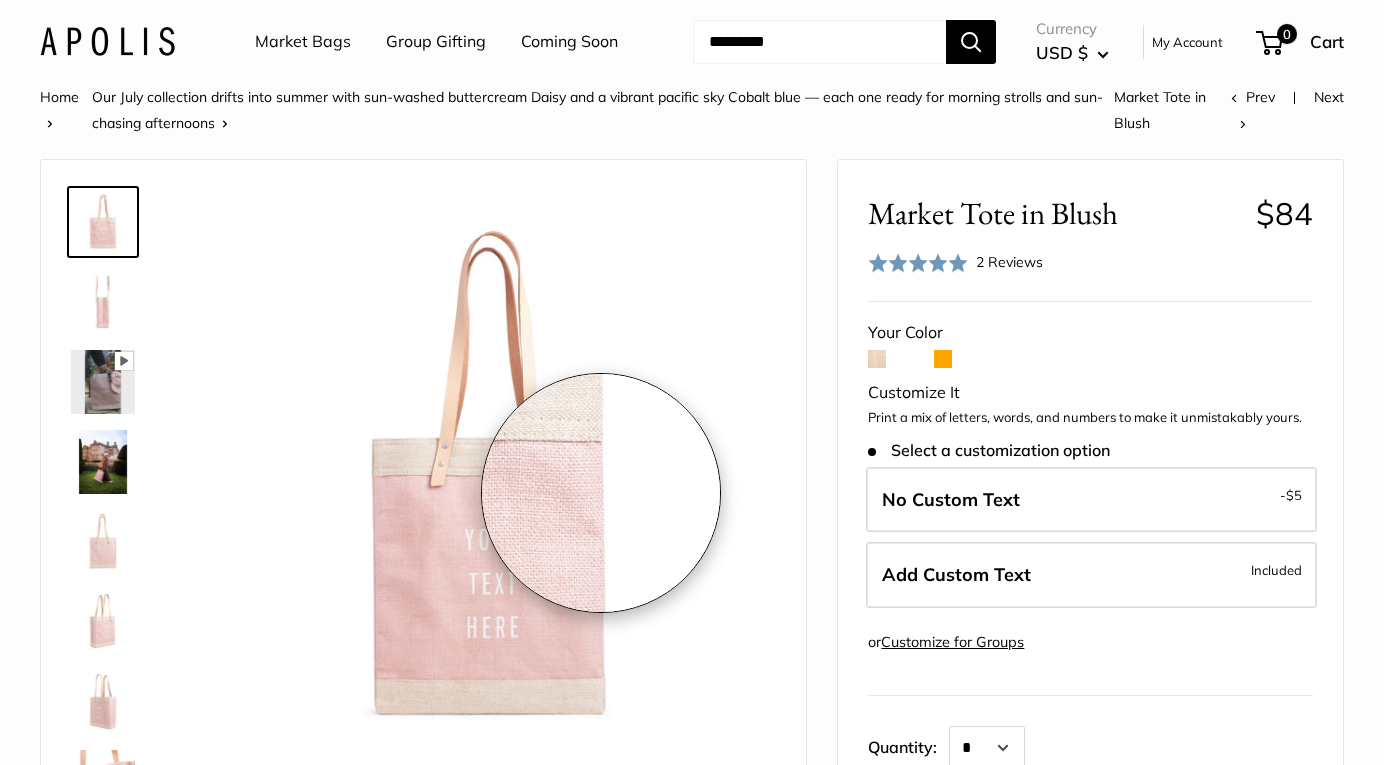 scroll, scrollTop: 0, scrollLeft: 0, axis: both 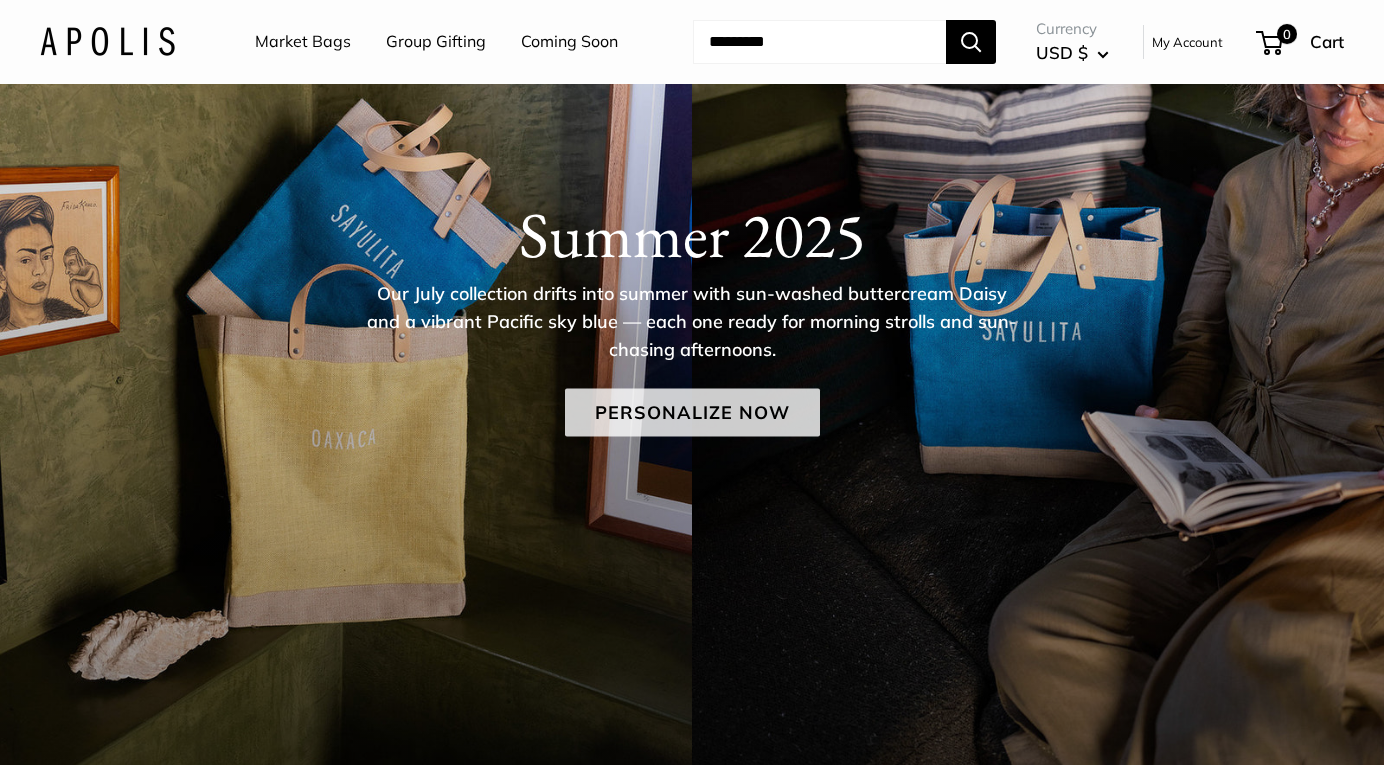 click on "Personalize Now" at bounding box center (692, 413) 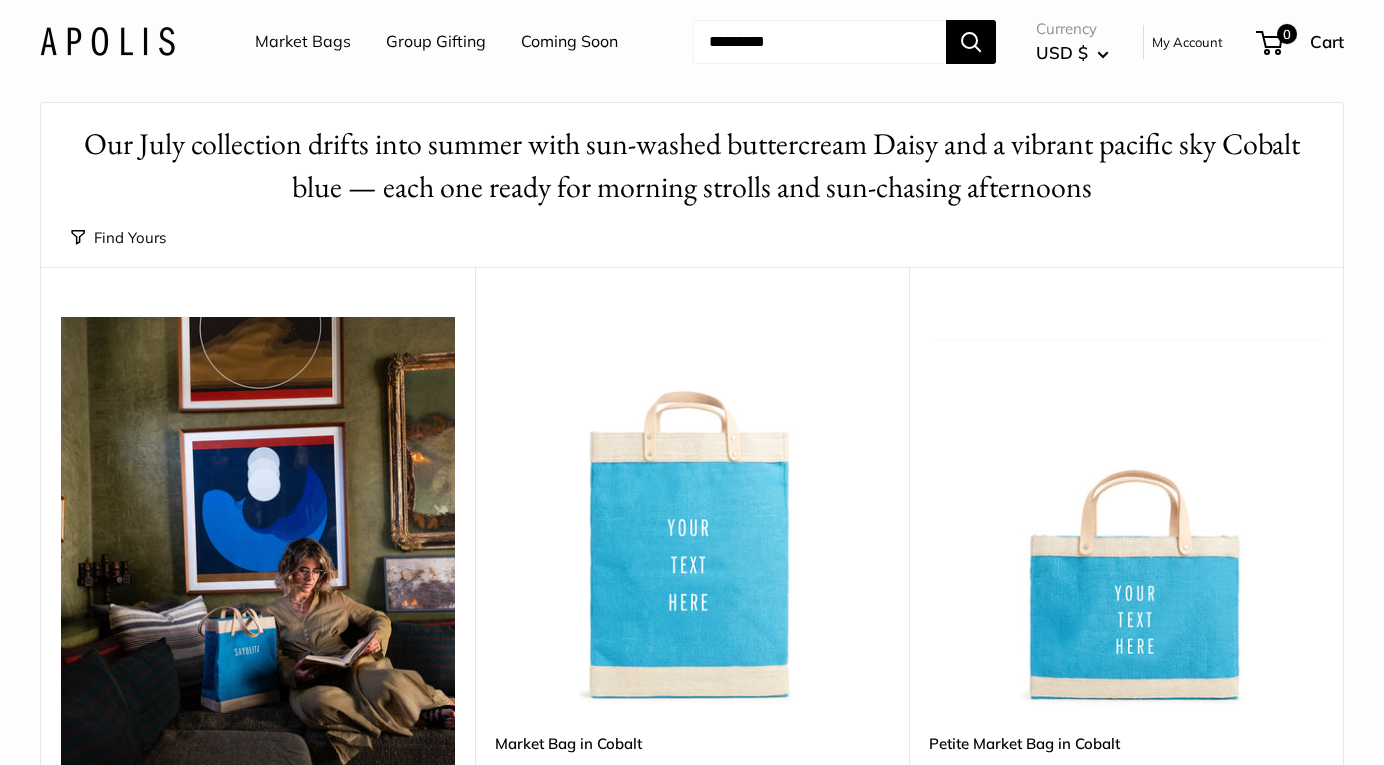 scroll, scrollTop: 31, scrollLeft: 0, axis: vertical 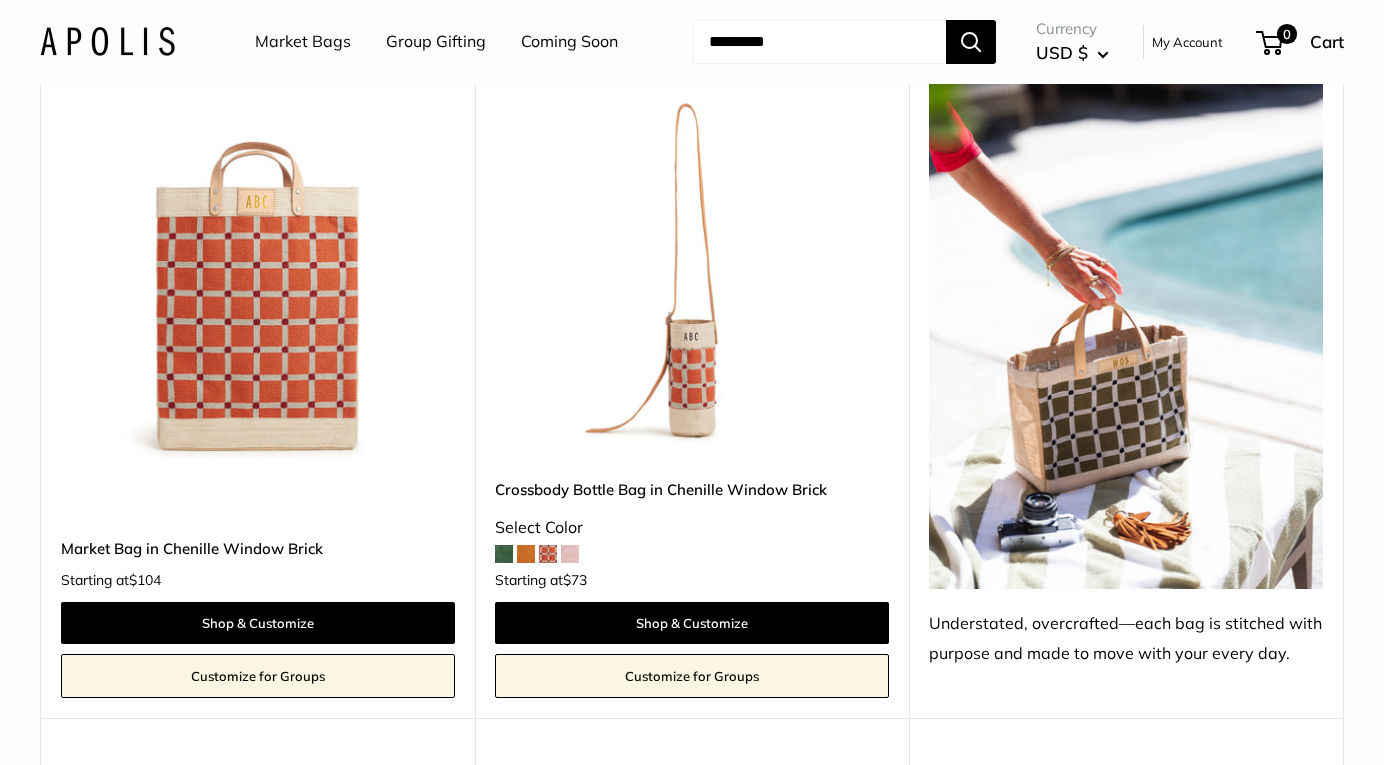 click at bounding box center (0, 0) 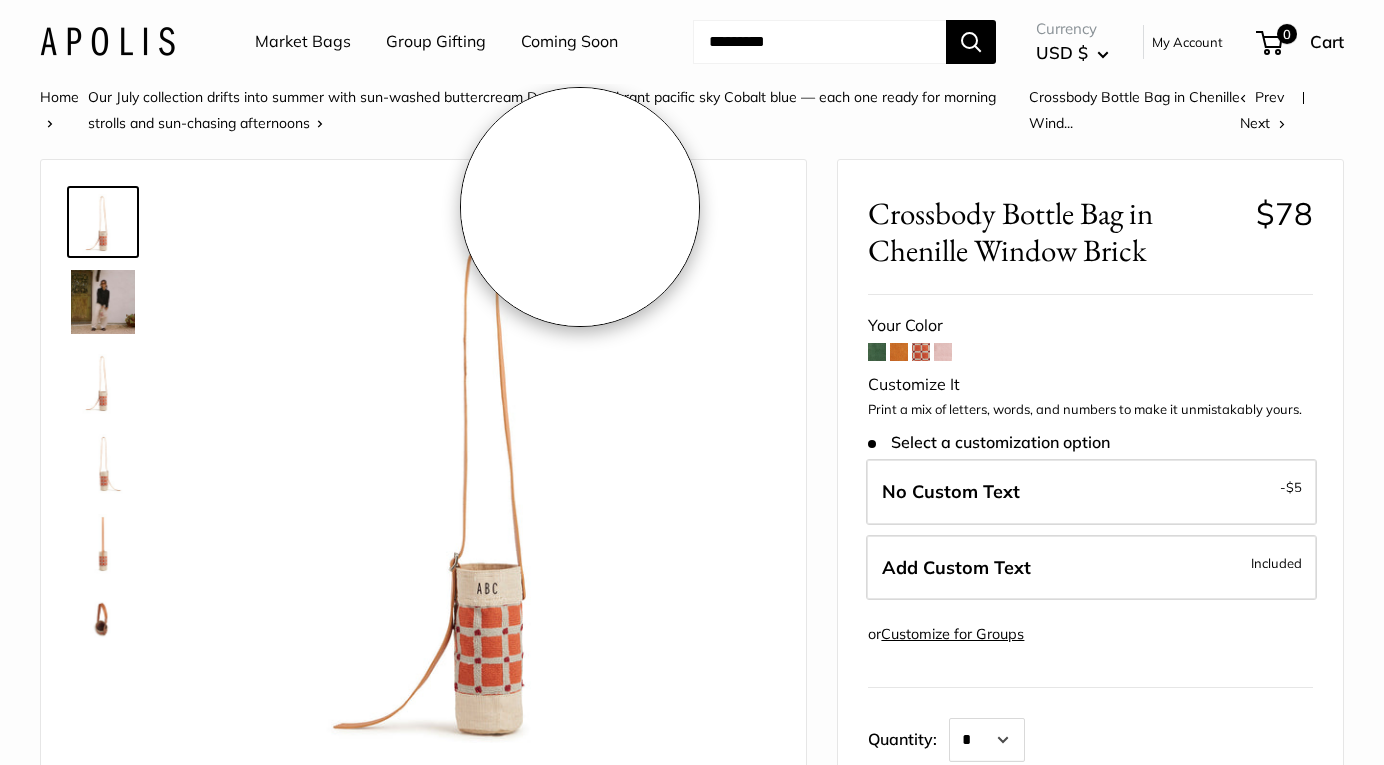 scroll, scrollTop: 0, scrollLeft: 0, axis: both 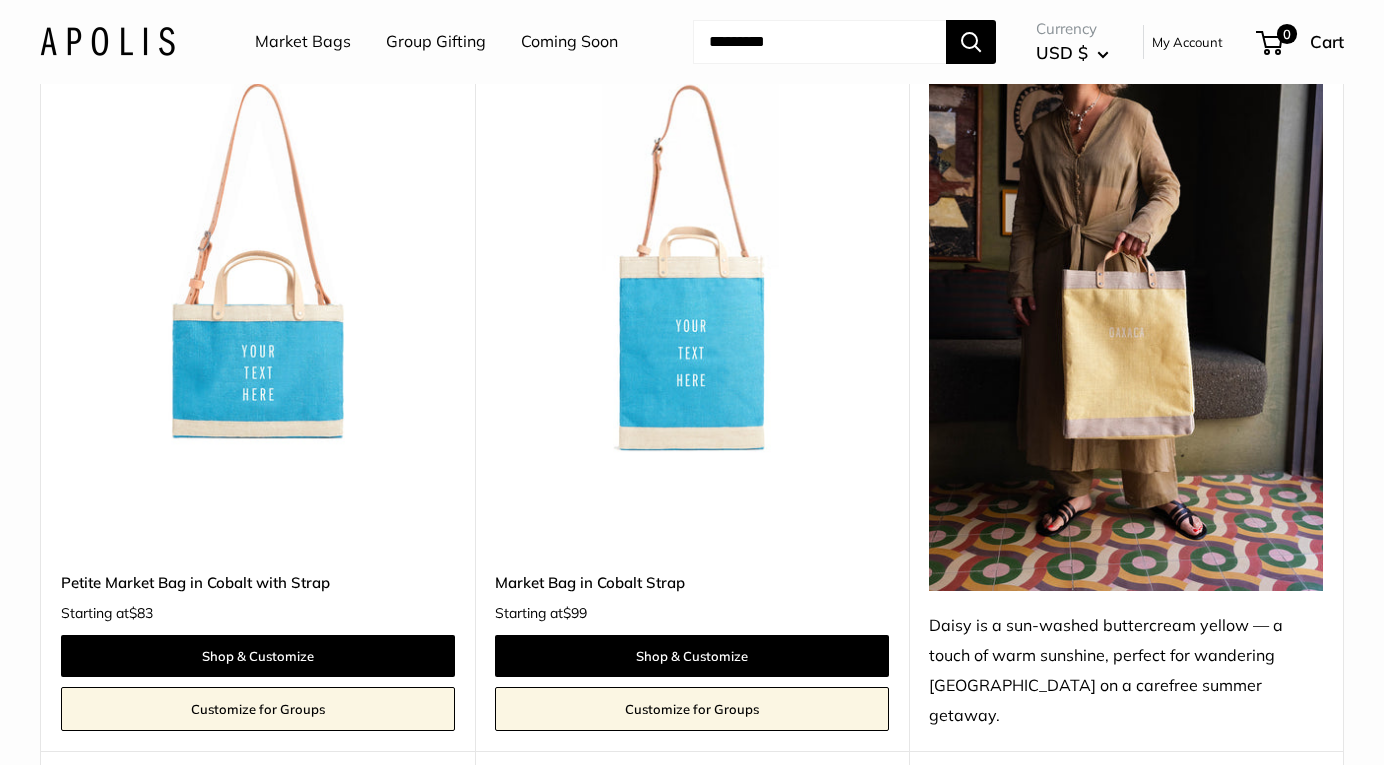 click at bounding box center [0, 0] 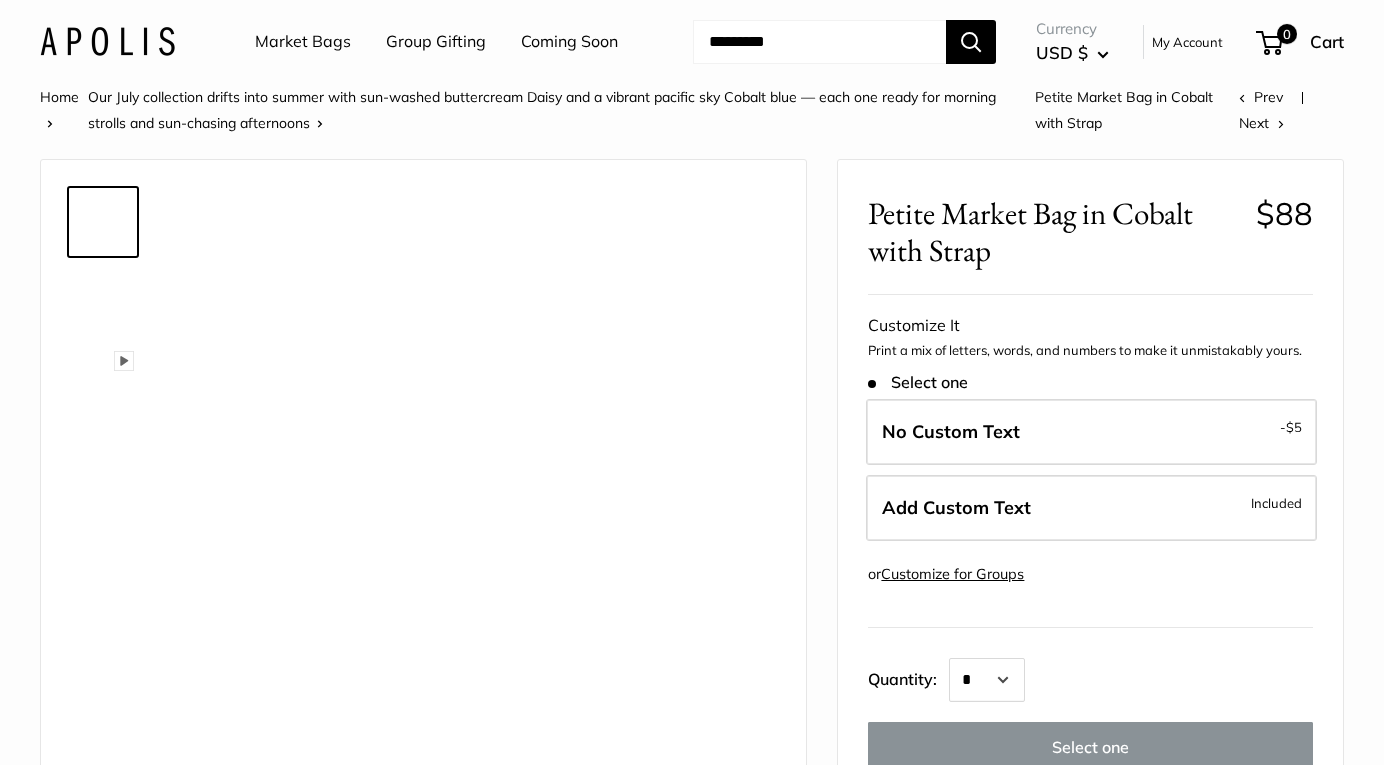 scroll, scrollTop: 0, scrollLeft: 0, axis: both 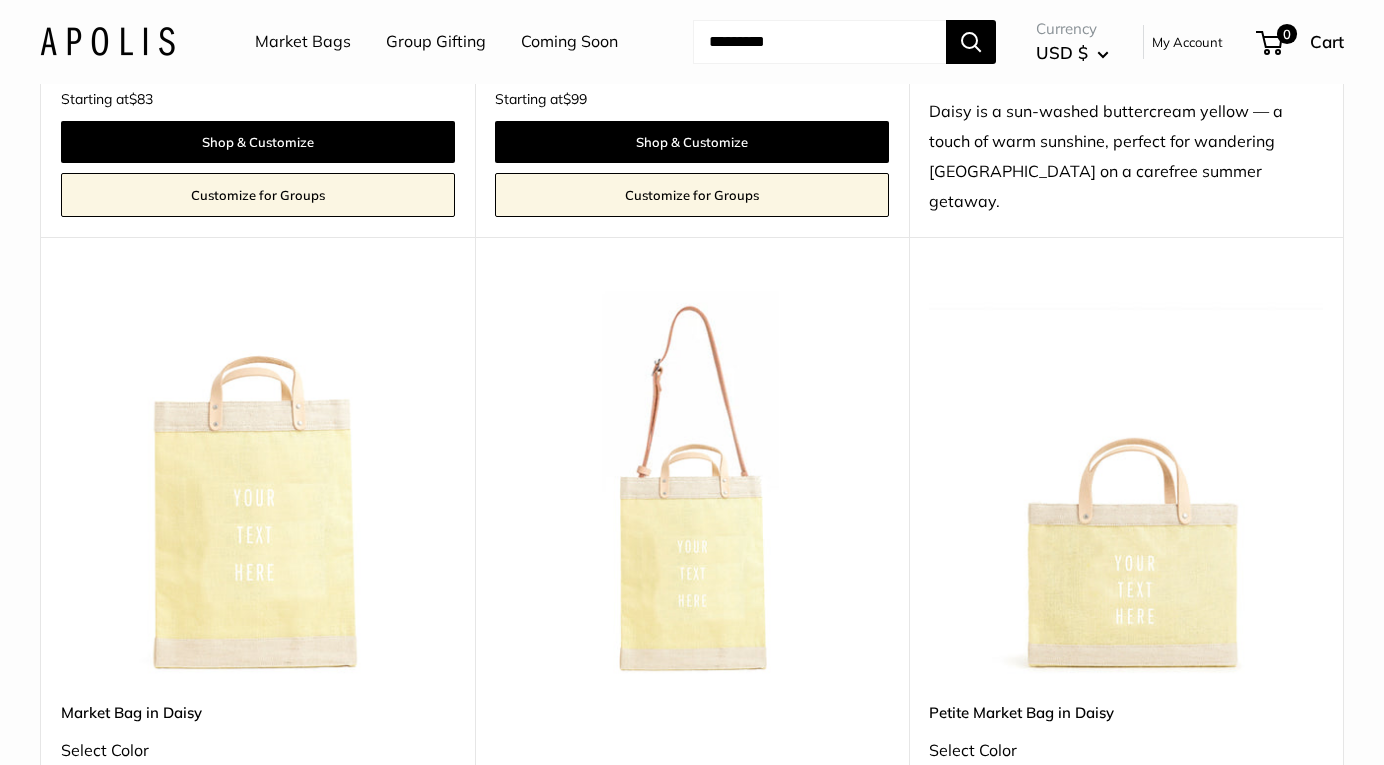 click at bounding box center [0, 0] 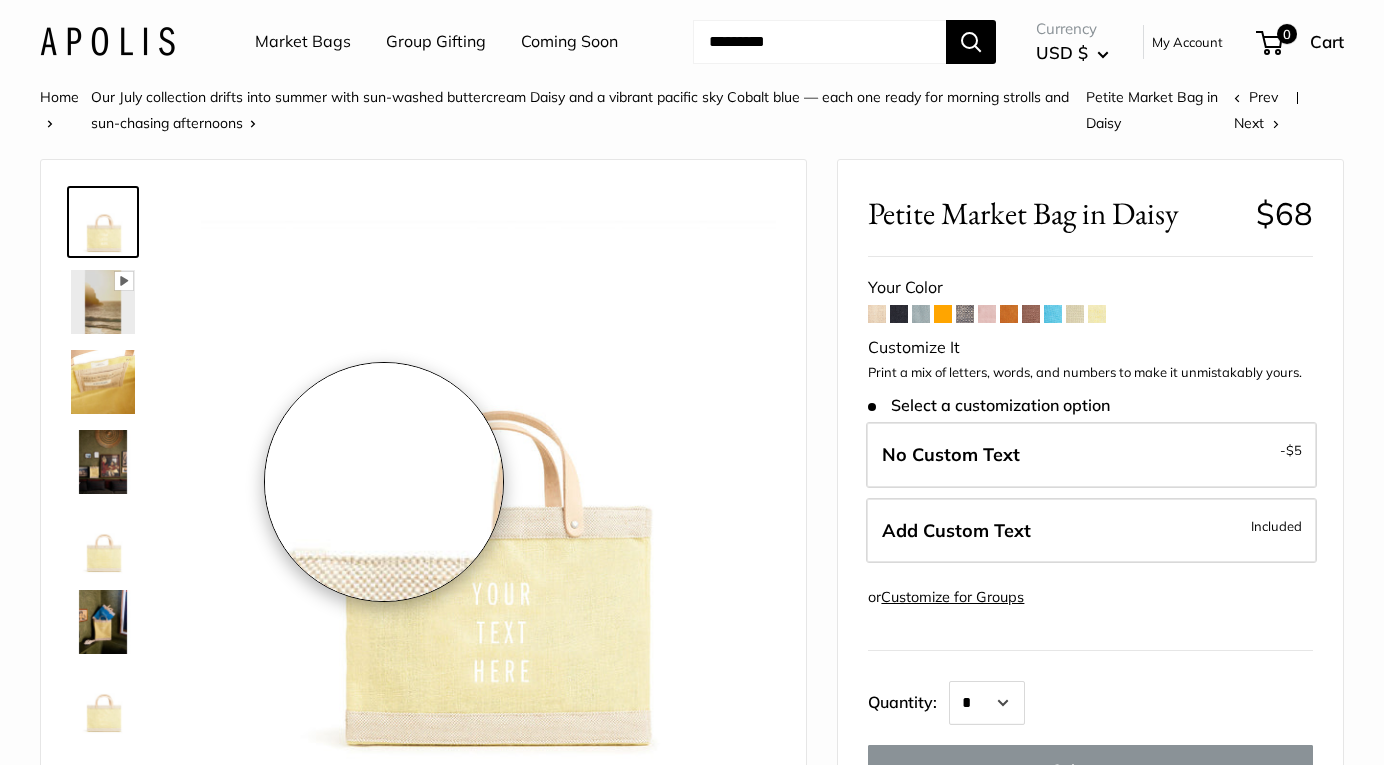 scroll, scrollTop: 0, scrollLeft: 0, axis: both 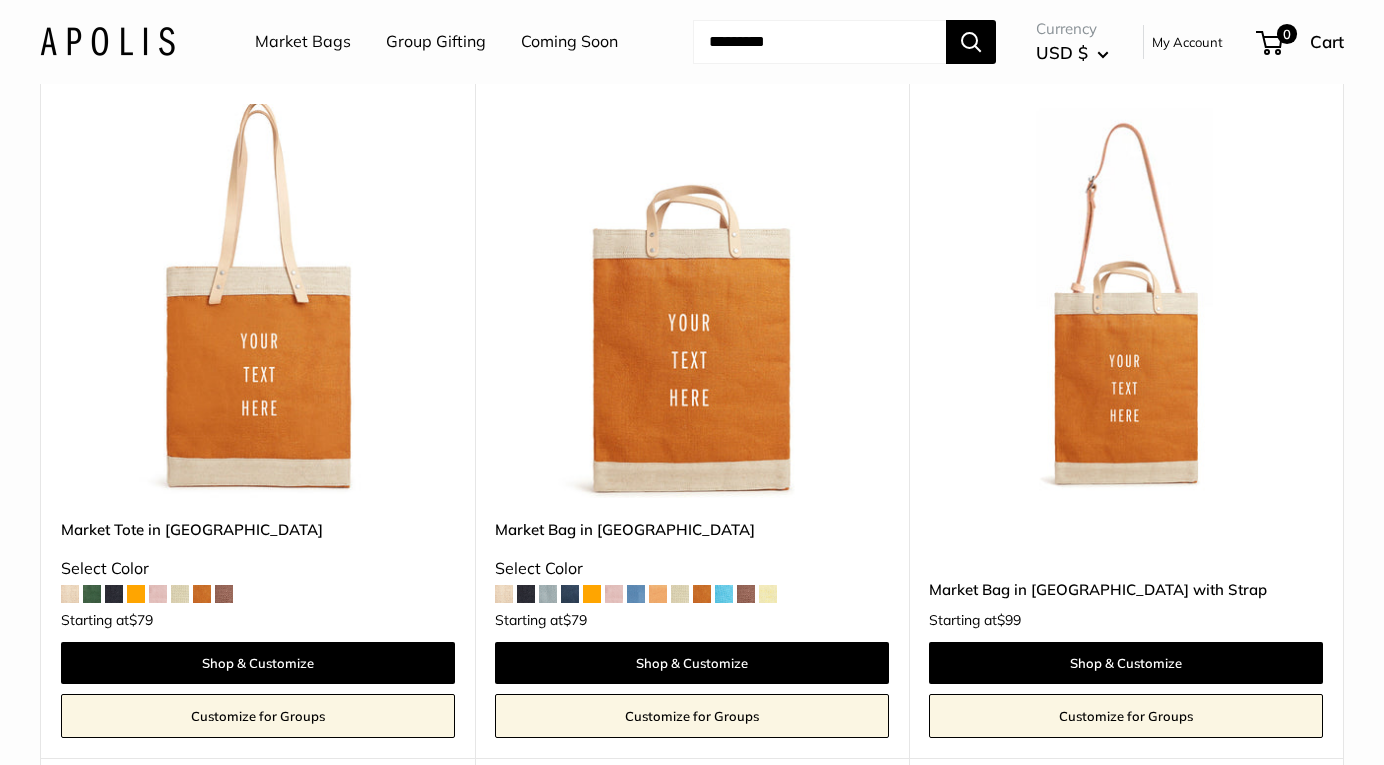 click at bounding box center [0, 0] 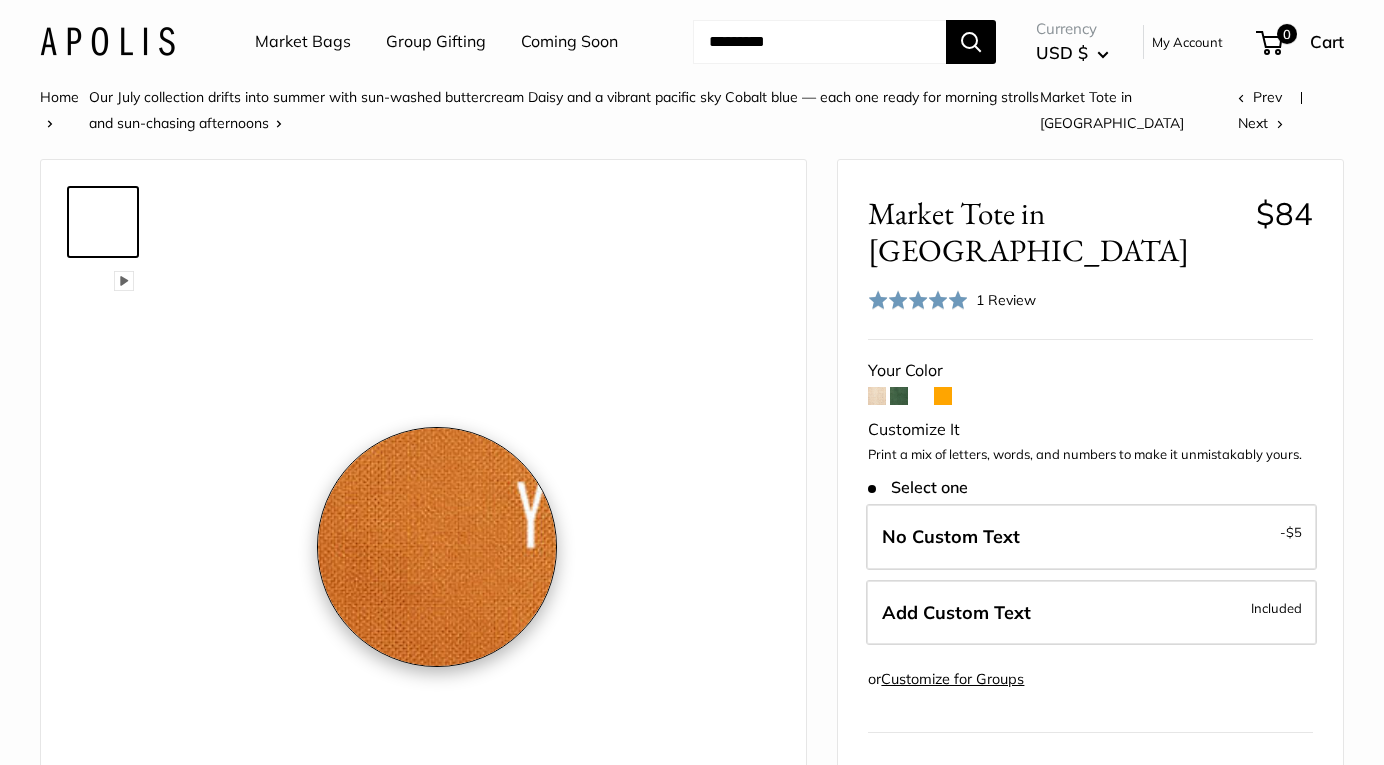 scroll, scrollTop: 0, scrollLeft: 0, axis: both 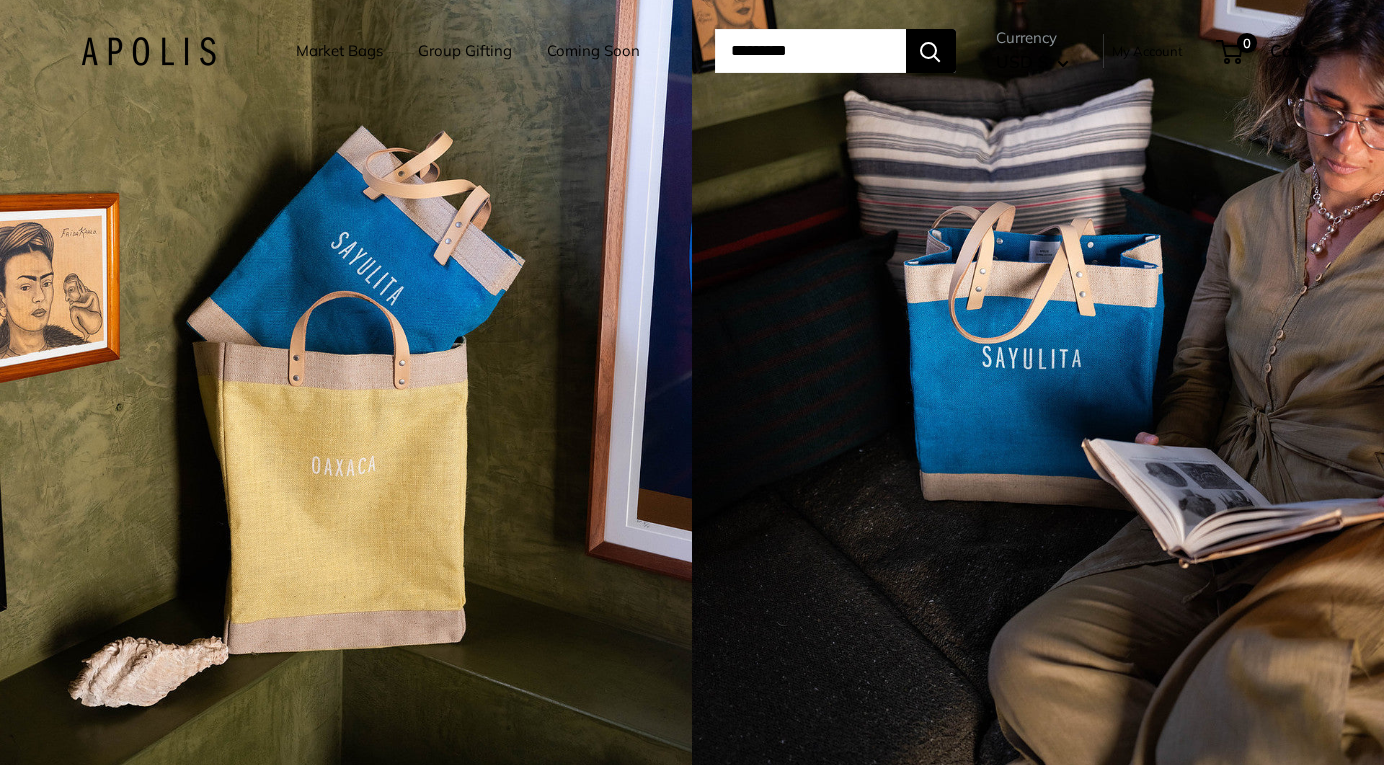 click on "Market Bags" at bounding box center [339, 51] 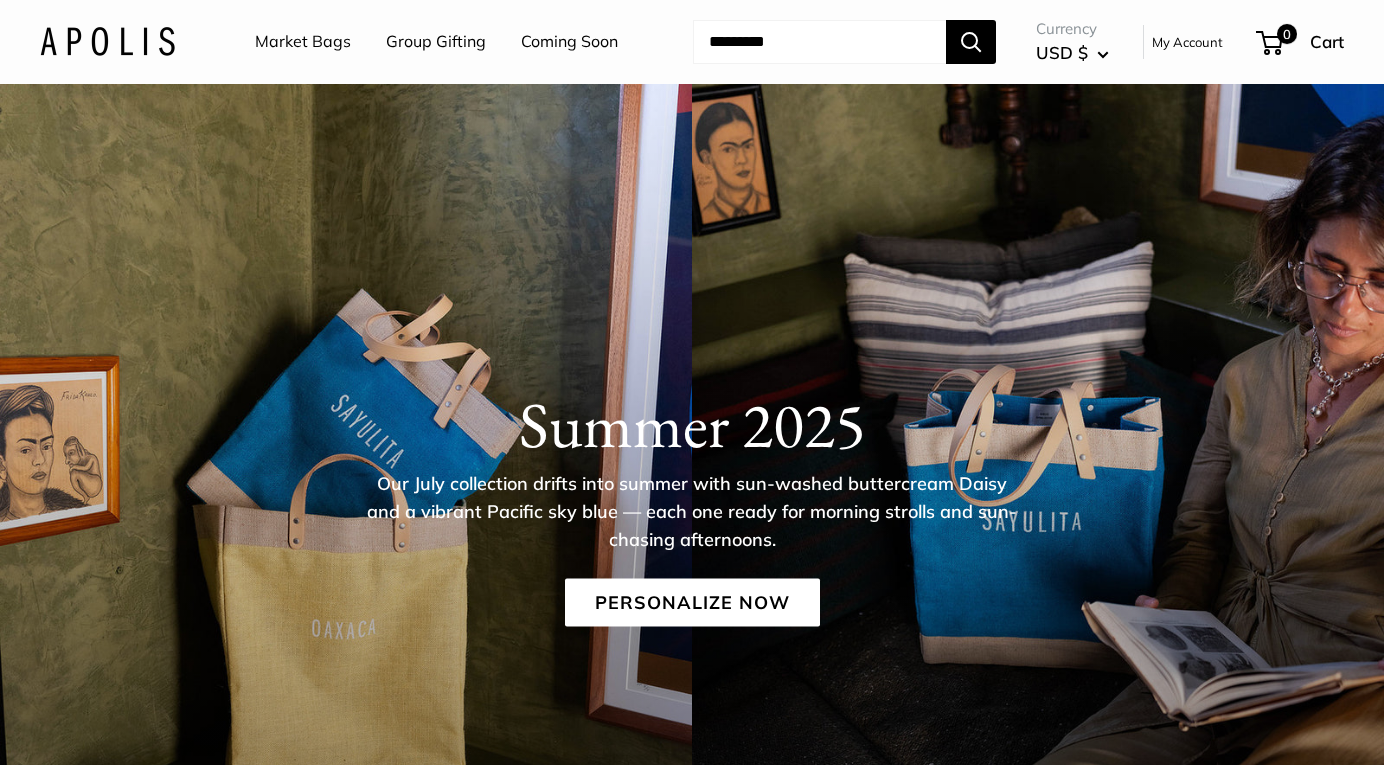 scroll, scrollTop: 0, scrollLeft: 0, axis: both 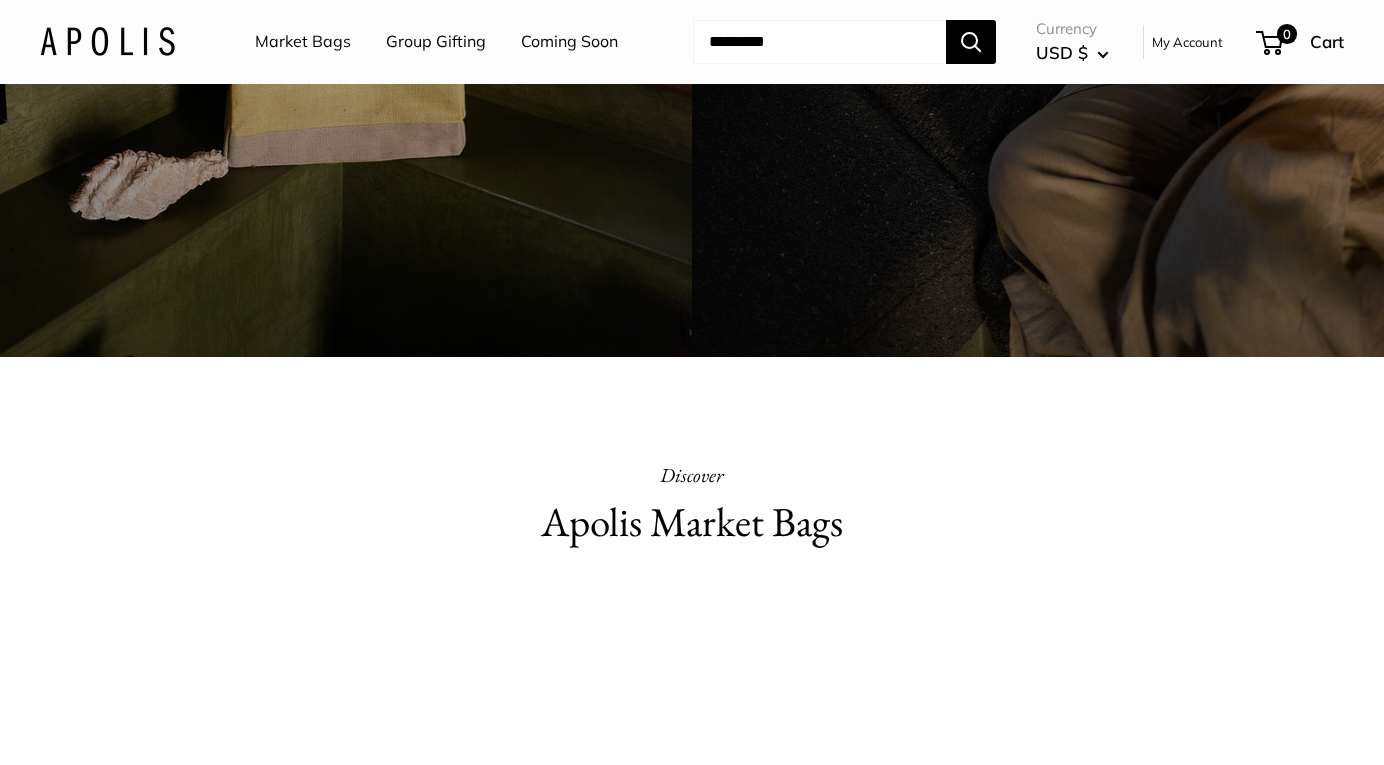 click on "Market Bags" at bounding box center (303, 42) 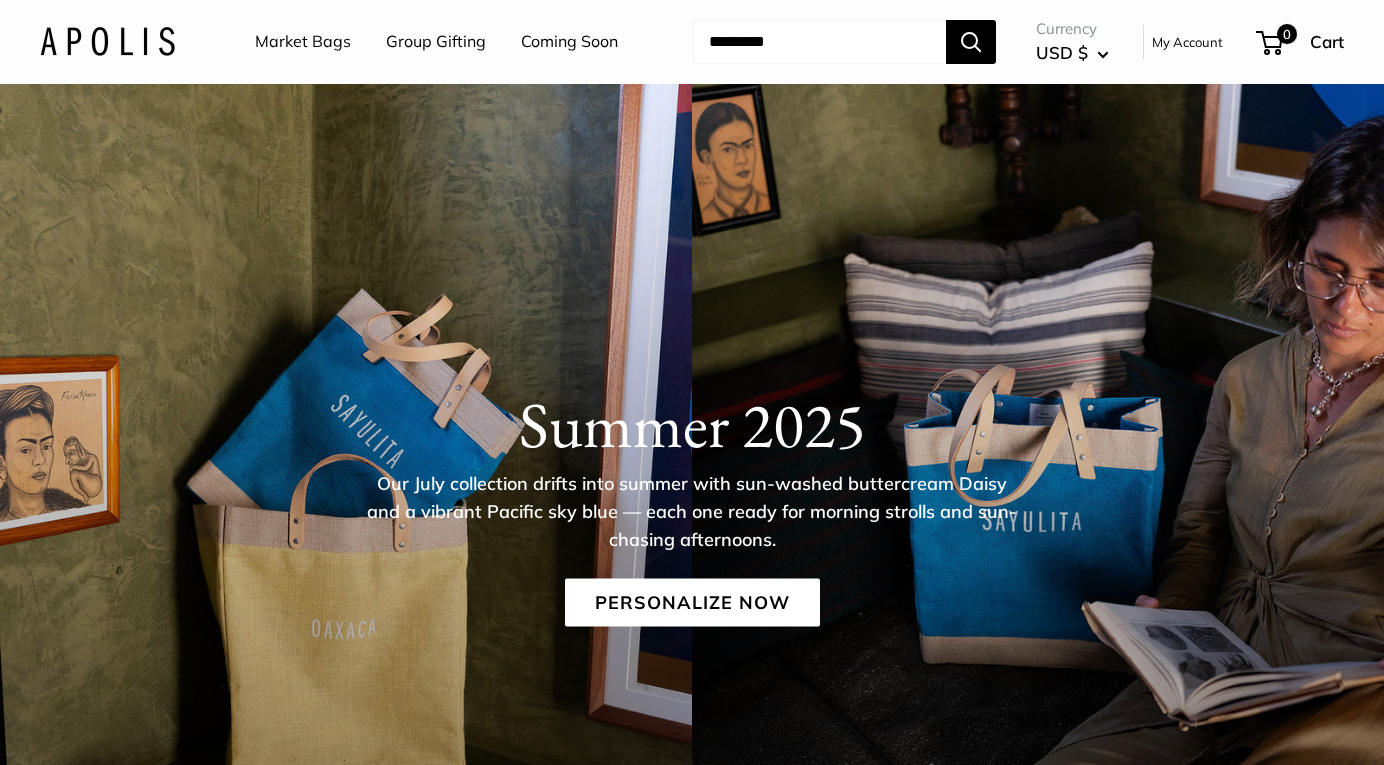 scroll, scrollTop: 0, scrollLeft: 0, axis: both 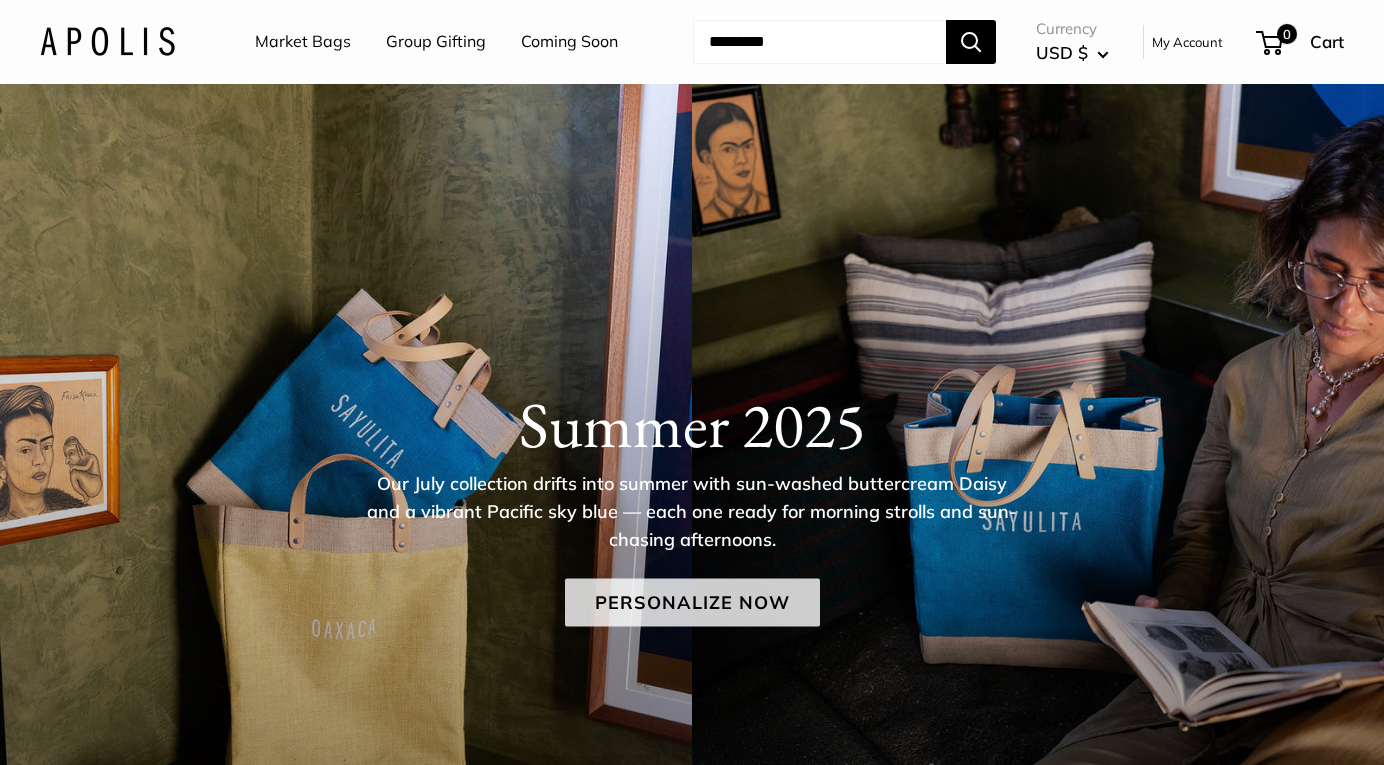 click on "Personalize Now" at bounding box center [692, 603] 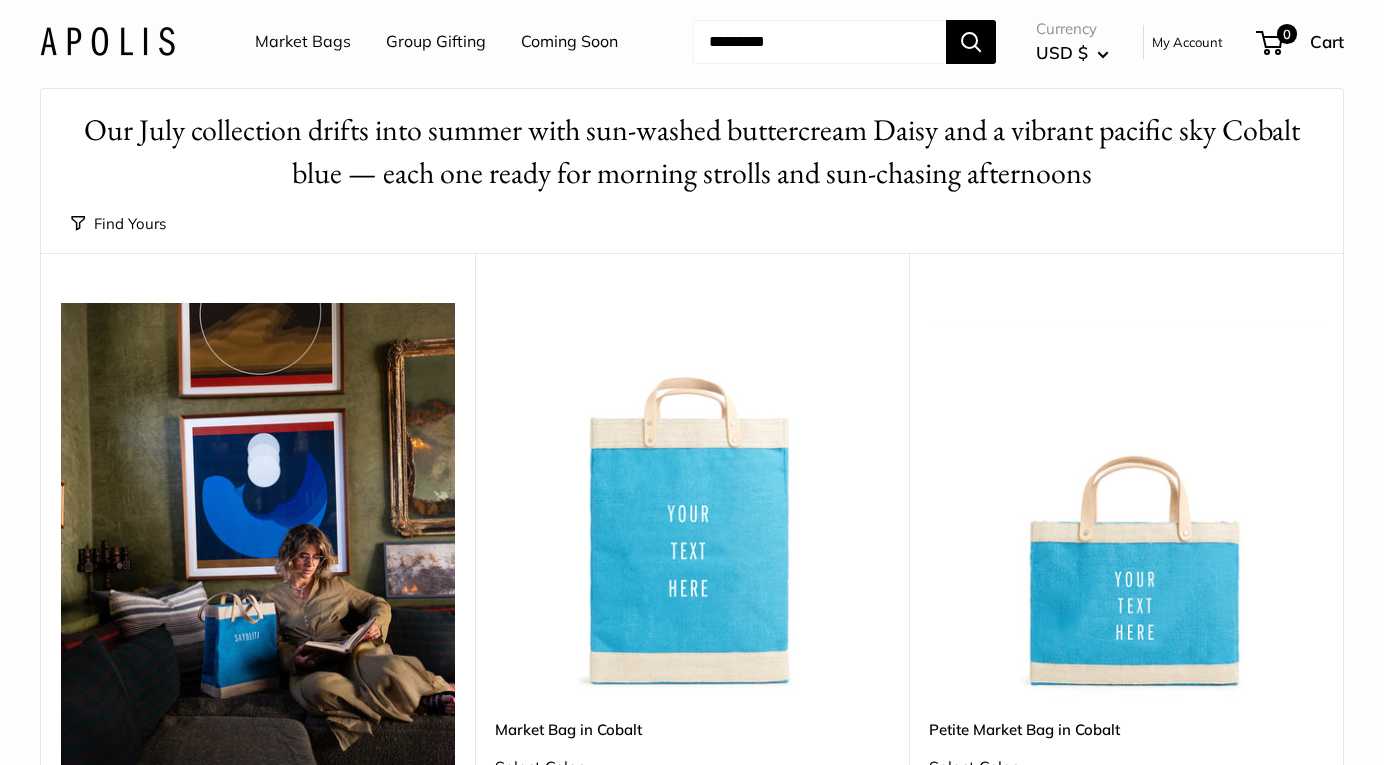 scroll, scrollTop: 45, scrollLeft: 0, axis: vertical 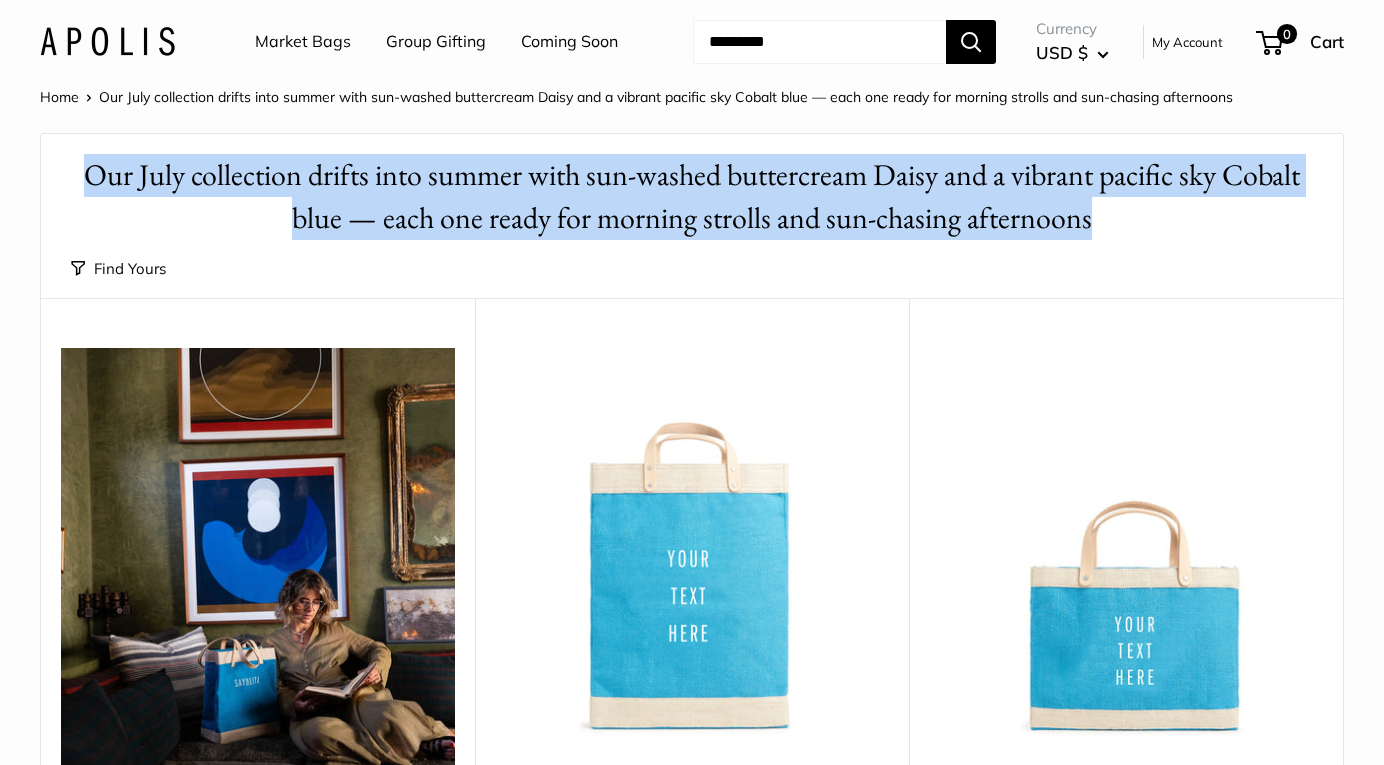 copy on "Our July collection drifts into summer with sun-washed buttercream Daisy and a vibrant pacific sky Cobalt blue — each one ready for morning strolls and sun-chasing afternoons" 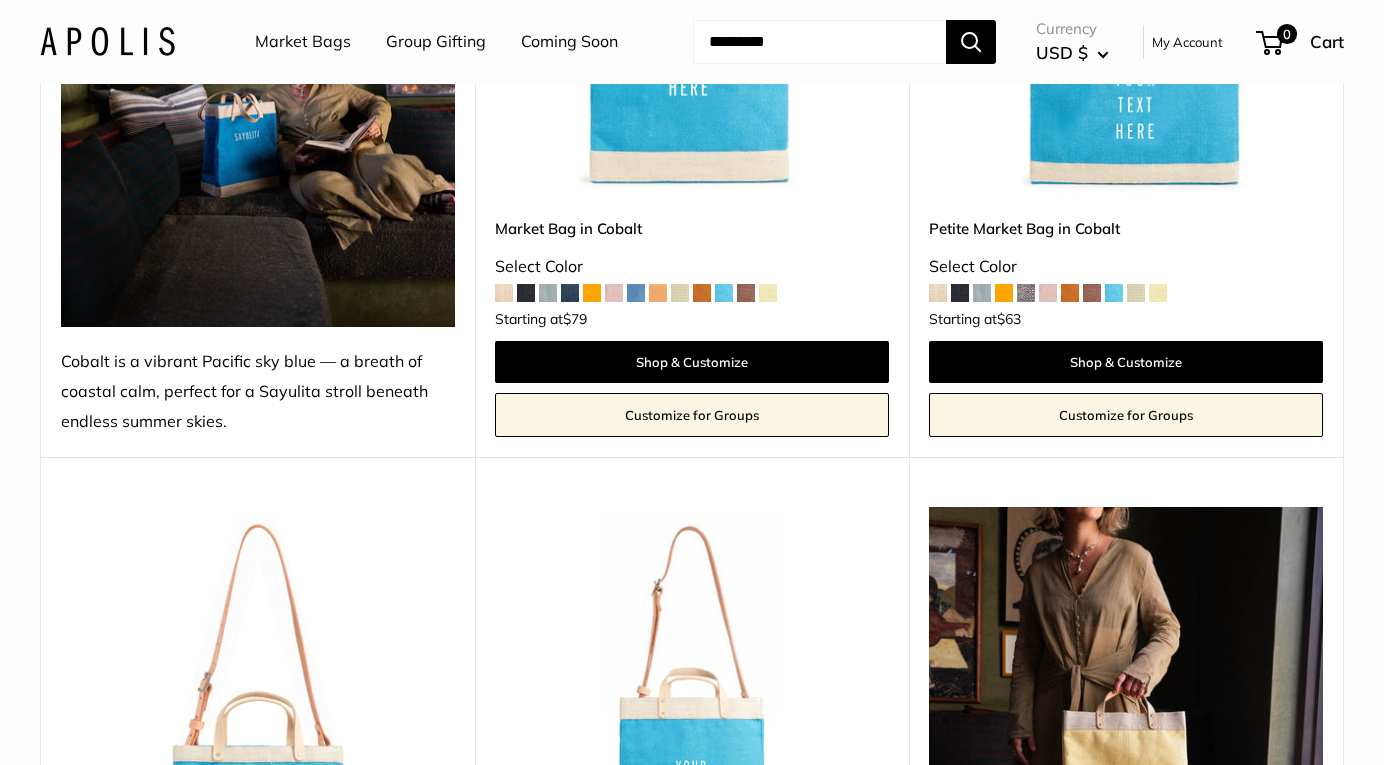 scroll, scrollTop: 549, scrollLeft: 0, axis: vertical 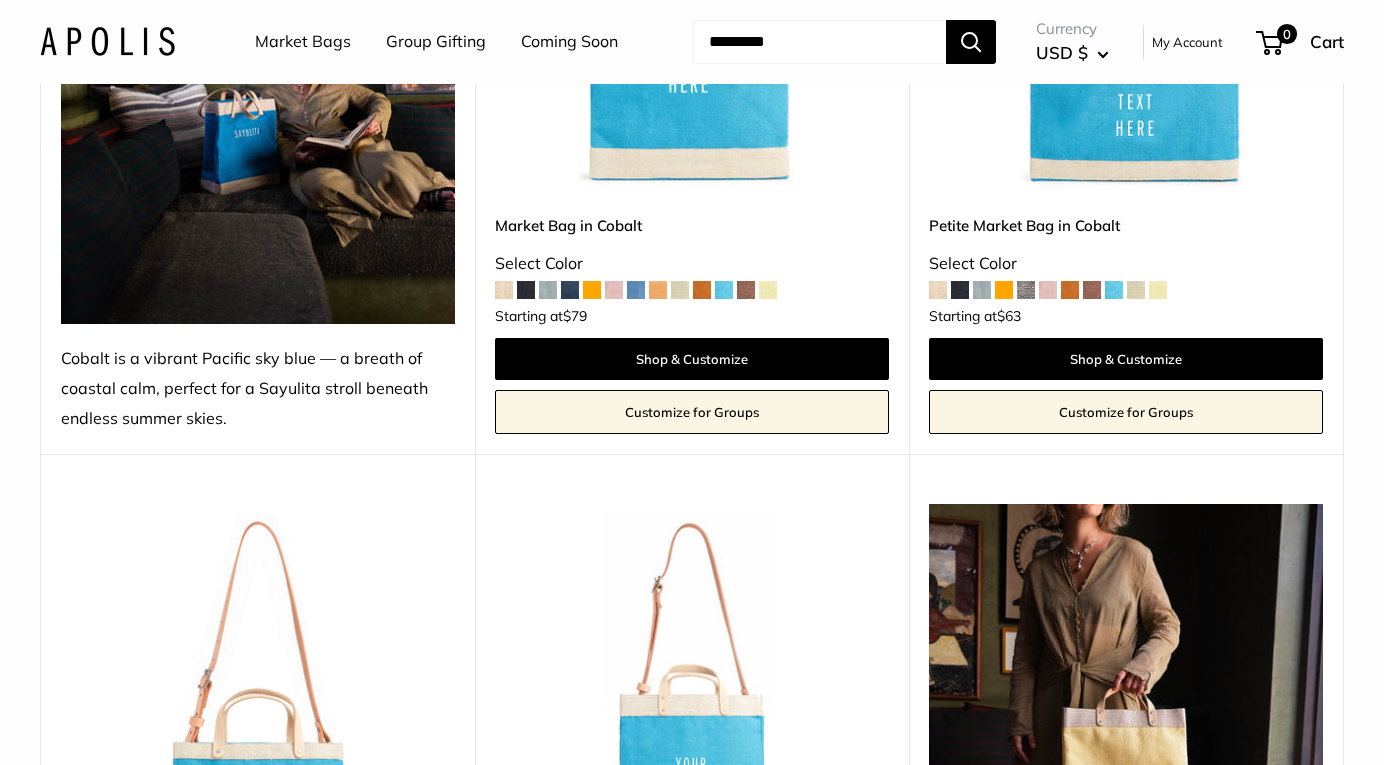 drag, startPoint x: 289, startPoint y: 419, endPoint x: 54, endPoint y: 371, distance: 239.85204 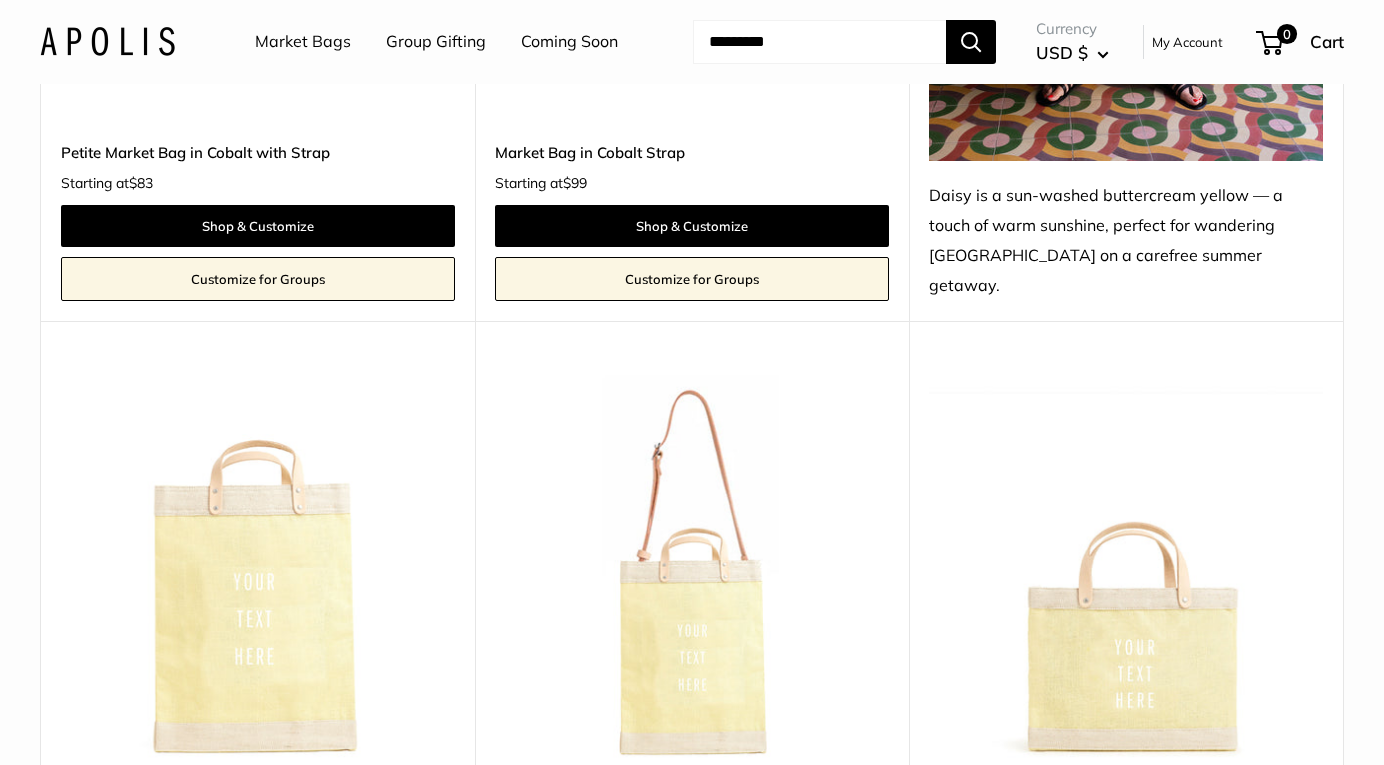 scroll, scrollTop: 1387, scrollLeft: 0, axis: vertical 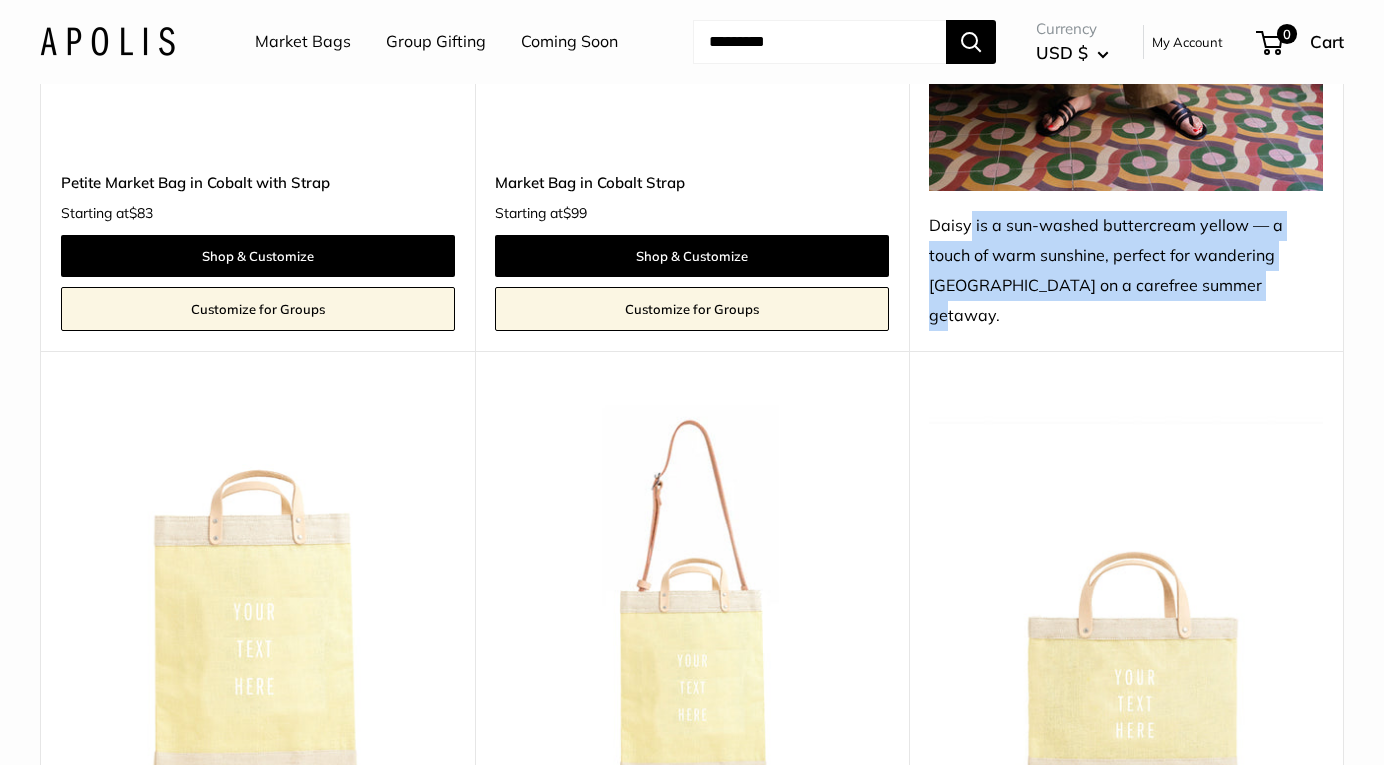 copy on "Daisy is a sun-washed buttercream yellow — a touch of warm sunshine, perfect for wandering [GEOGRAPHIC_DATA] on a carefree summer getaway." 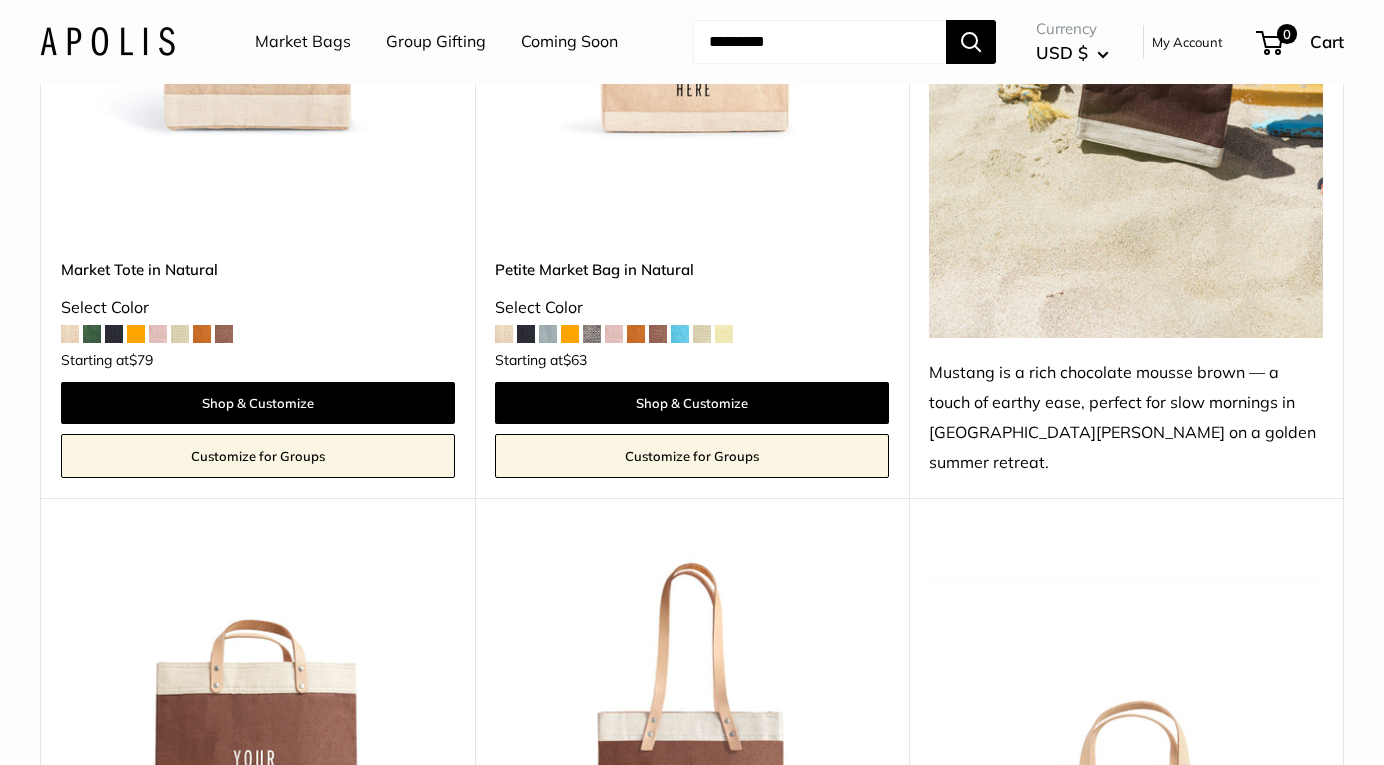 scroll, scrollTop: 3645, scrollLeft: 0, axis: vertical 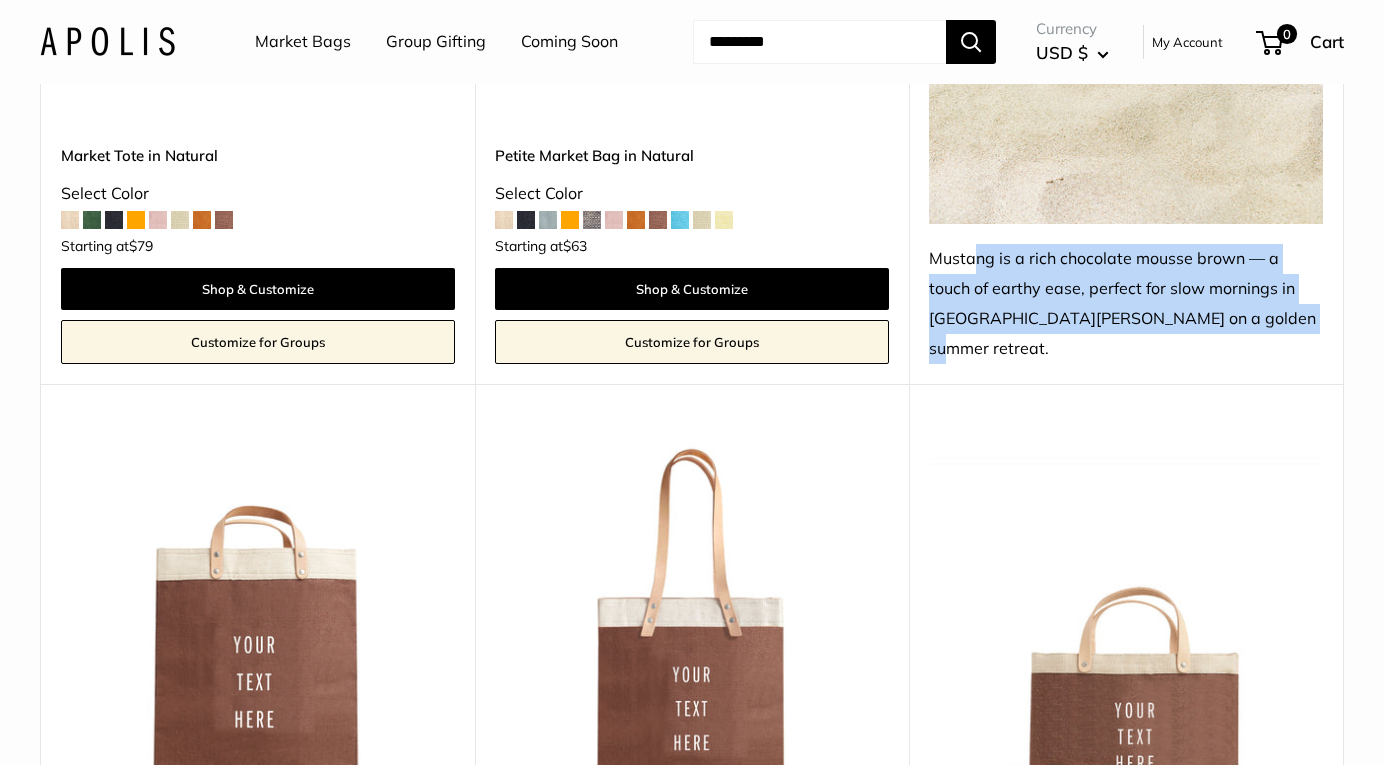 copy on "Mustang is a rich chocolate mousse brown — a touch of earthy ease, perfect for slow mornings in [GEOGRAPHIC_DATA][PERSON_NAME] on a golden summer retreat." 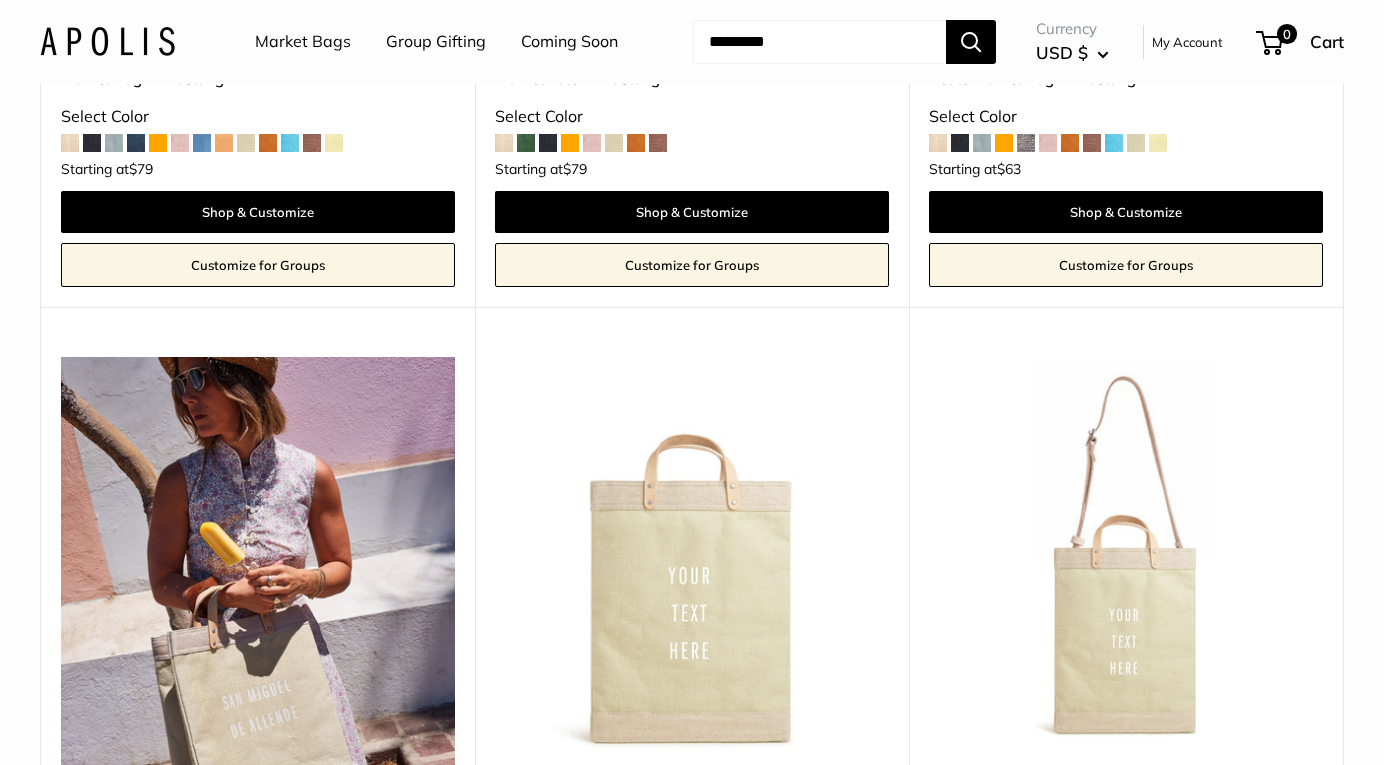 scroll, scrollTop: 4875, scrollLeft: 0, axis: vertical 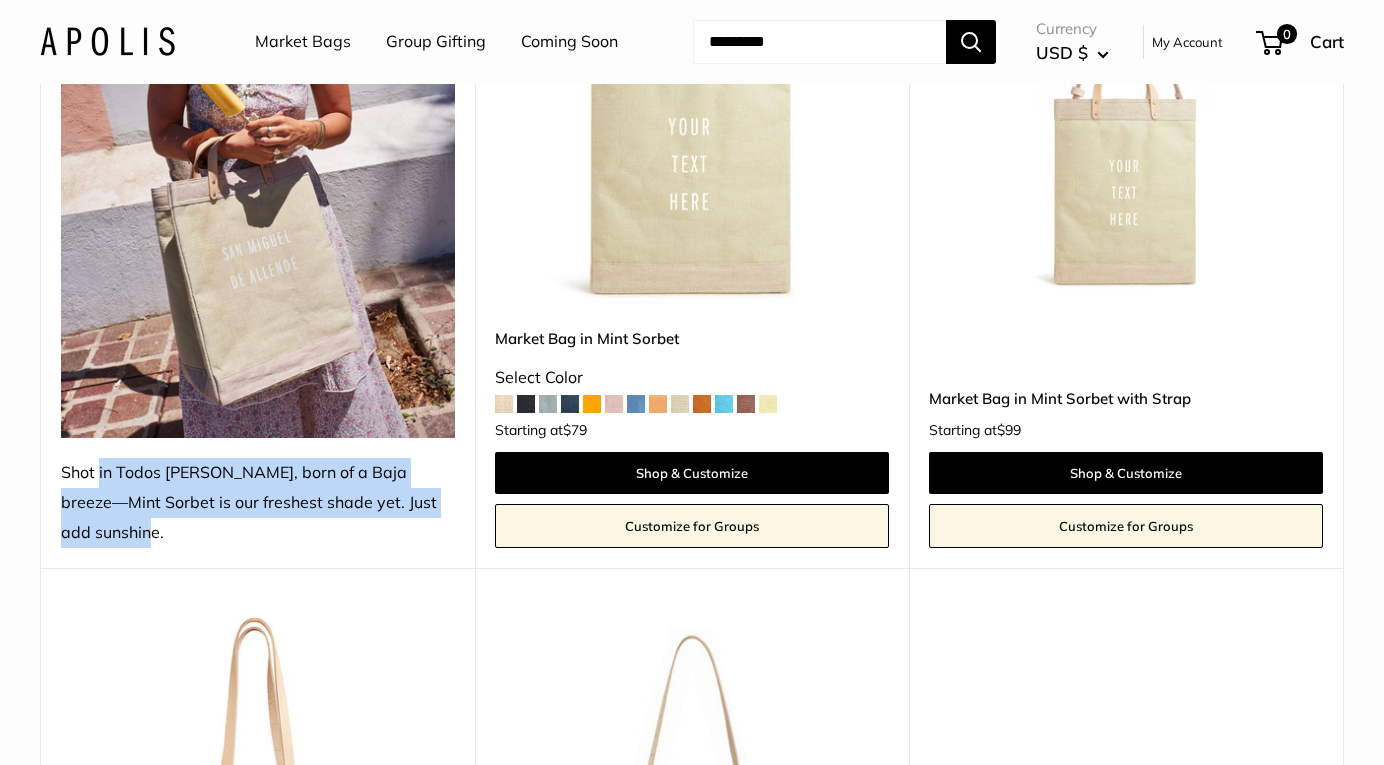 copy on "Shot in Todos [PERSON_NAME], born of a Baja breeze—Mint Sorbet is our freshest shade yet. Just add sunshine." 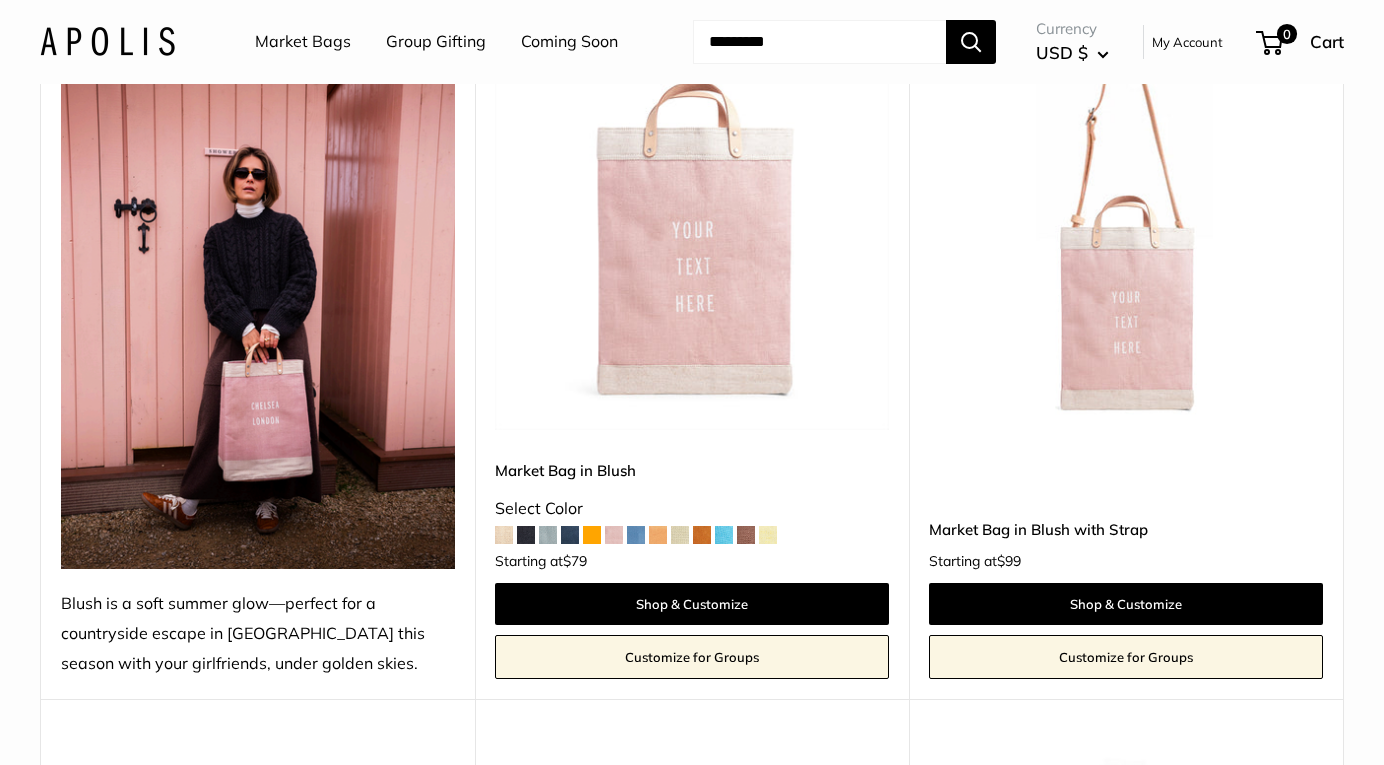 scroll, scrollTop: 6185, scrollLeft: 0, axis: vertical 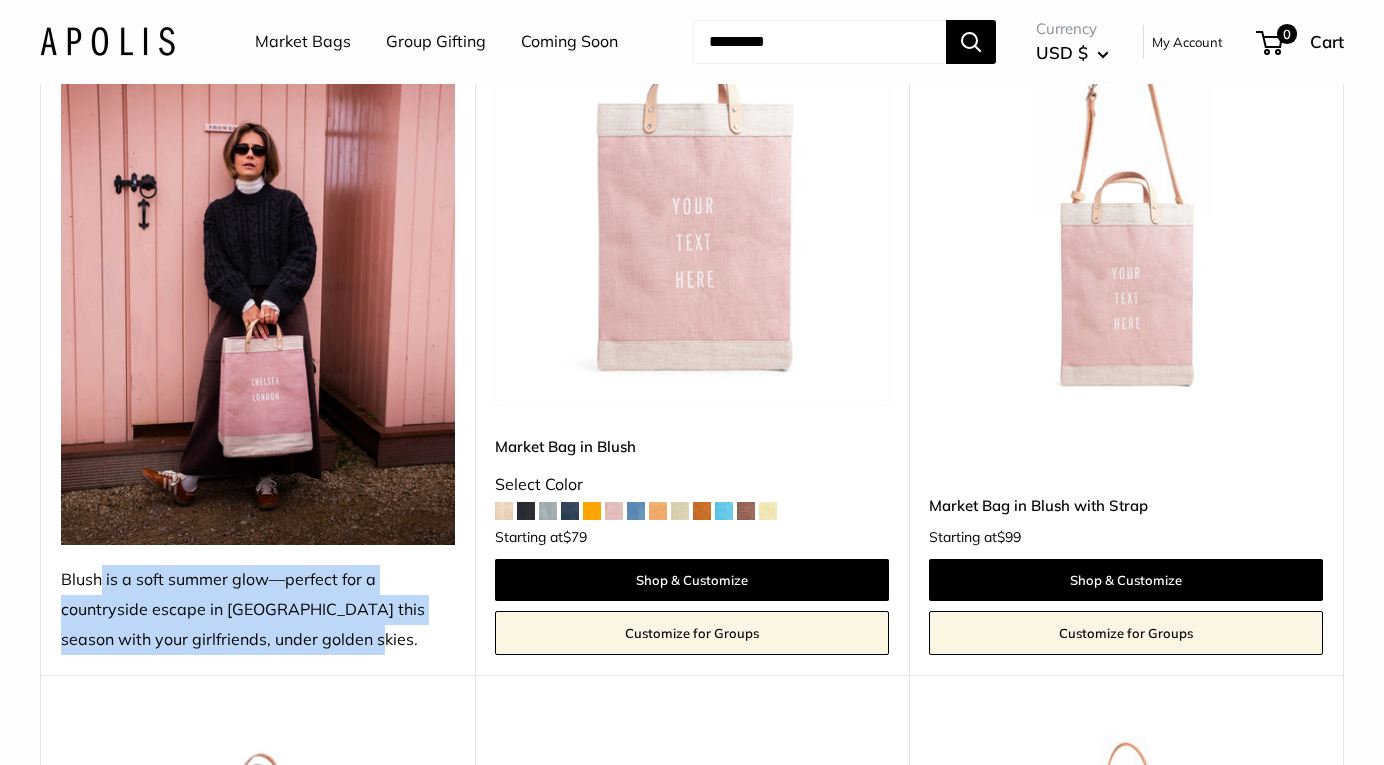 drag, startPoint x: 313, startPoint y: 564, endPoint x: 62, endPoint y: 498, distance: 259.53226 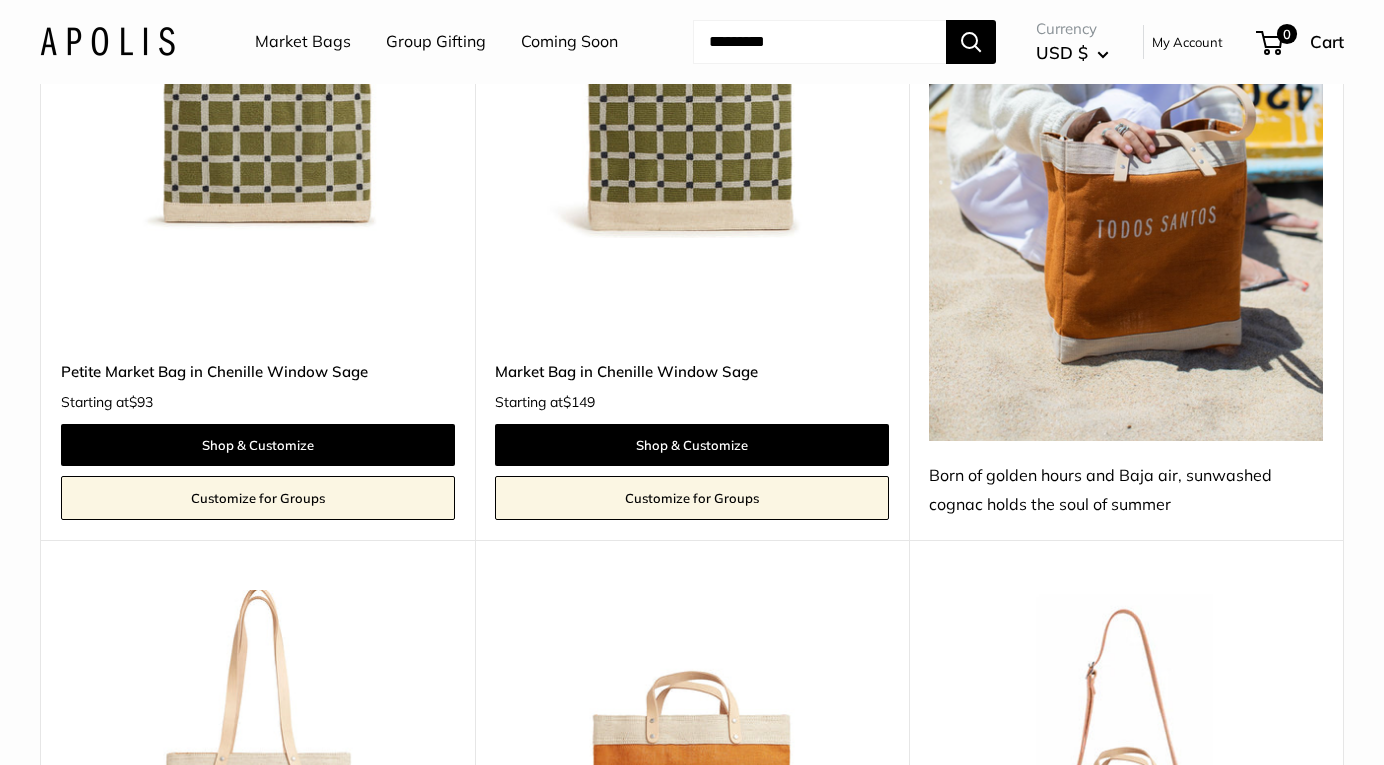 scroll, scrollTop: 8609, scrollLeft: 0, axis: vertical 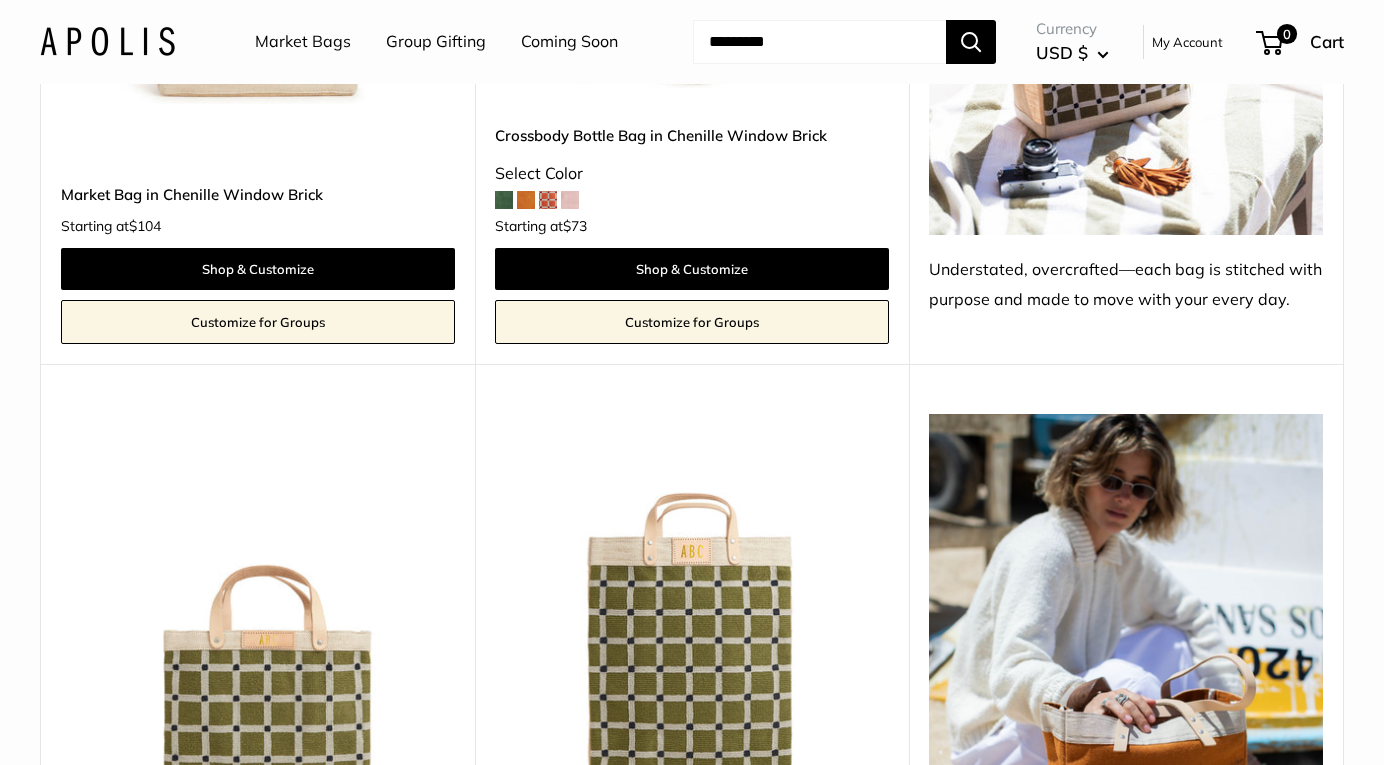 drag, startPoint x: 1287, startPoint y: 205, endPoint x: 930, endPoint y: 189, distance: 357.35837 